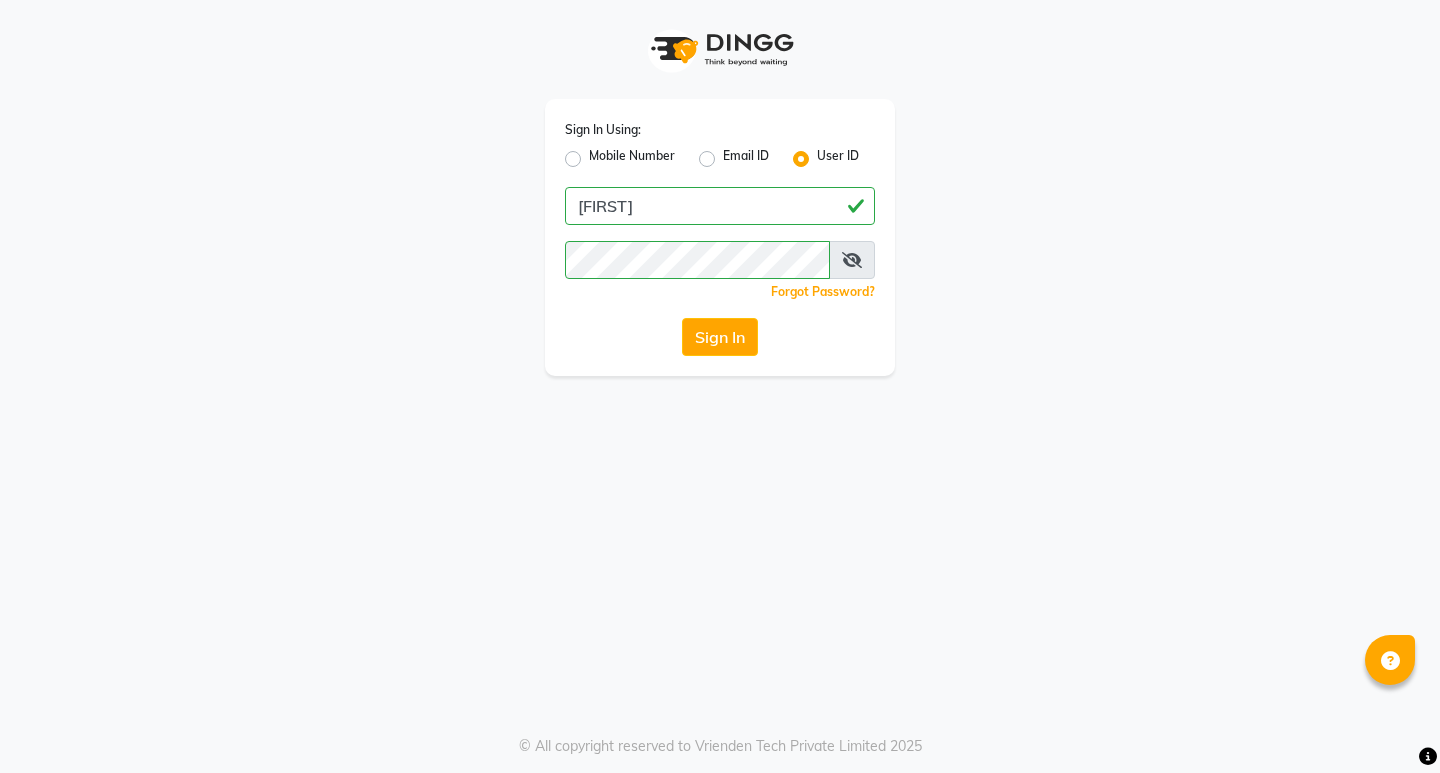 scroll, scrollTop: 0, scrollLeft: 0, axis: both 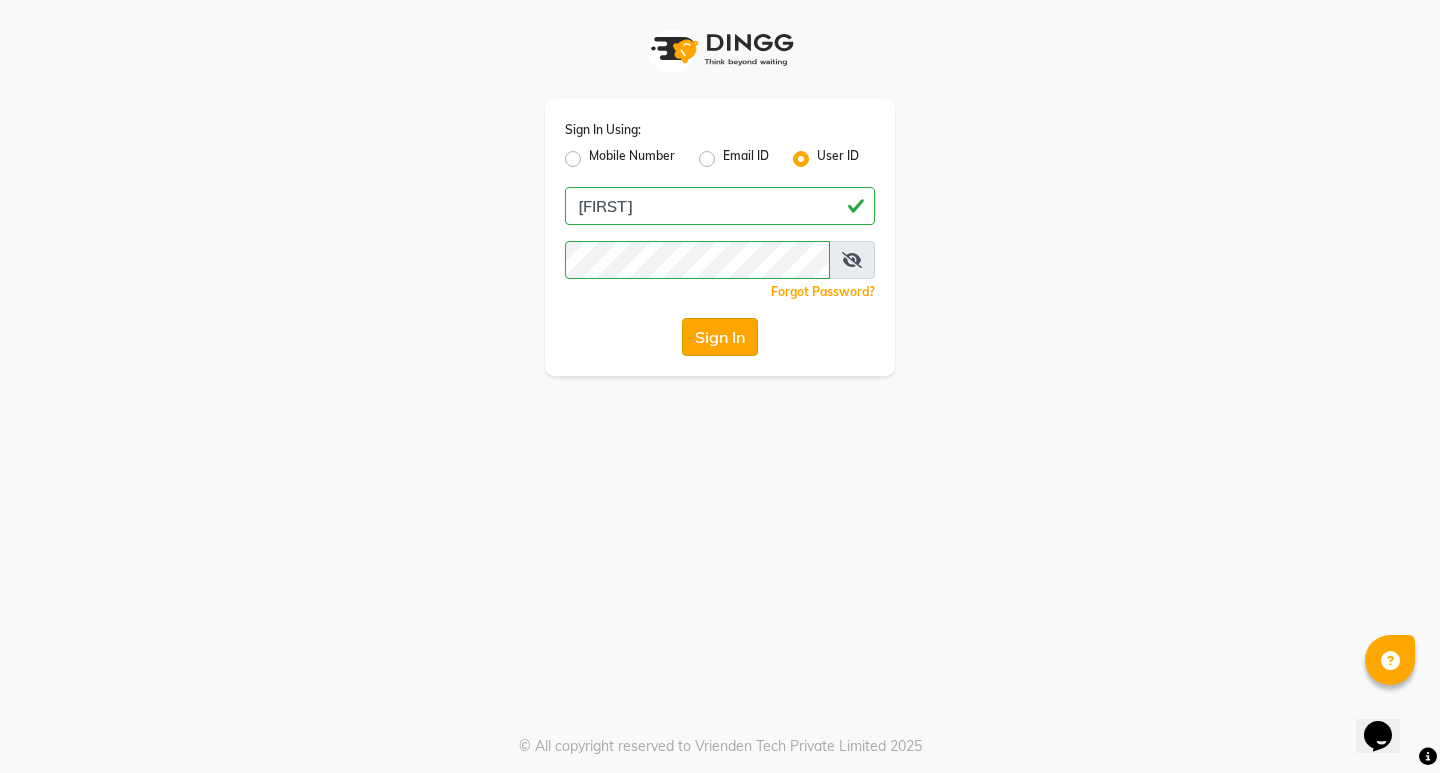 click on "Sign In" 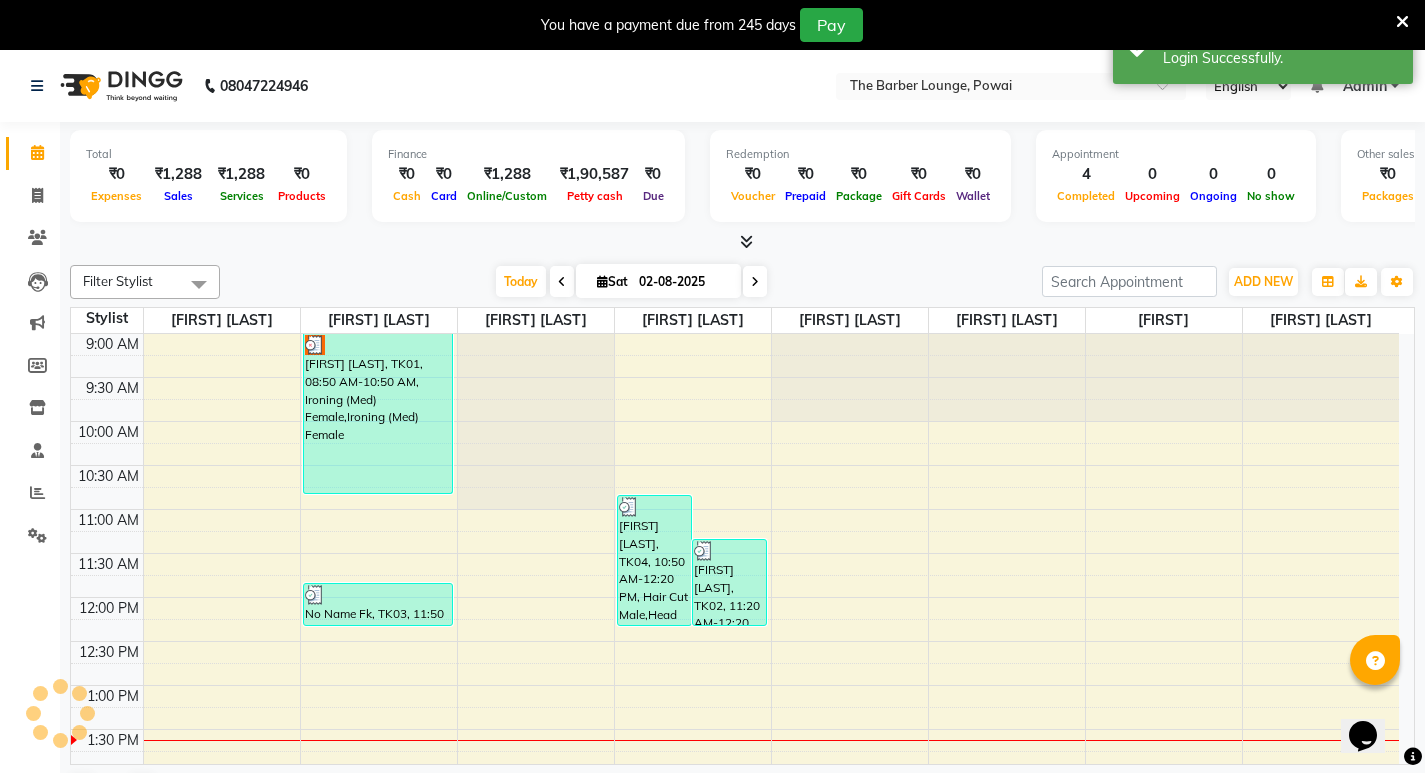 scroll, scrollTop: 353, scrollLeft: 0, axis: vertical 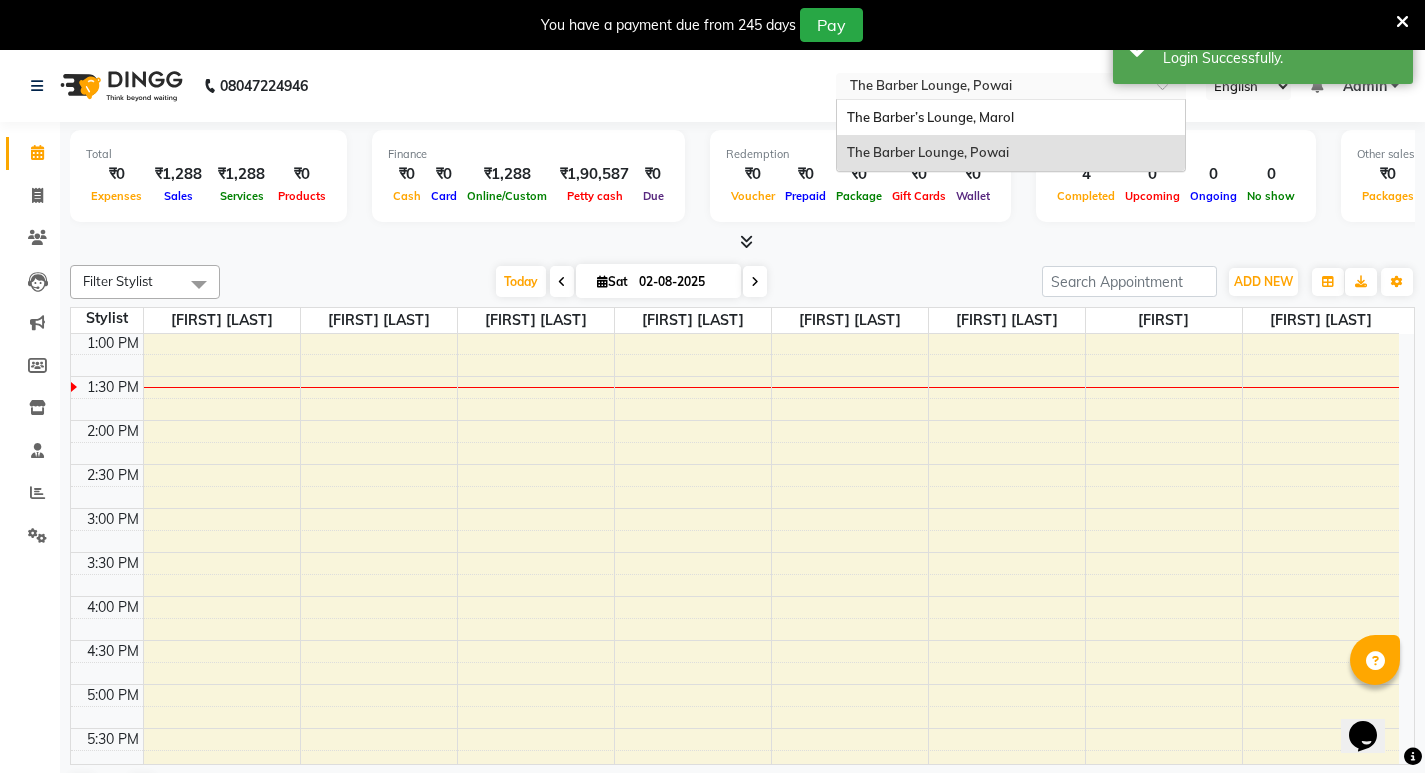 click at bounding box center [991, 88] 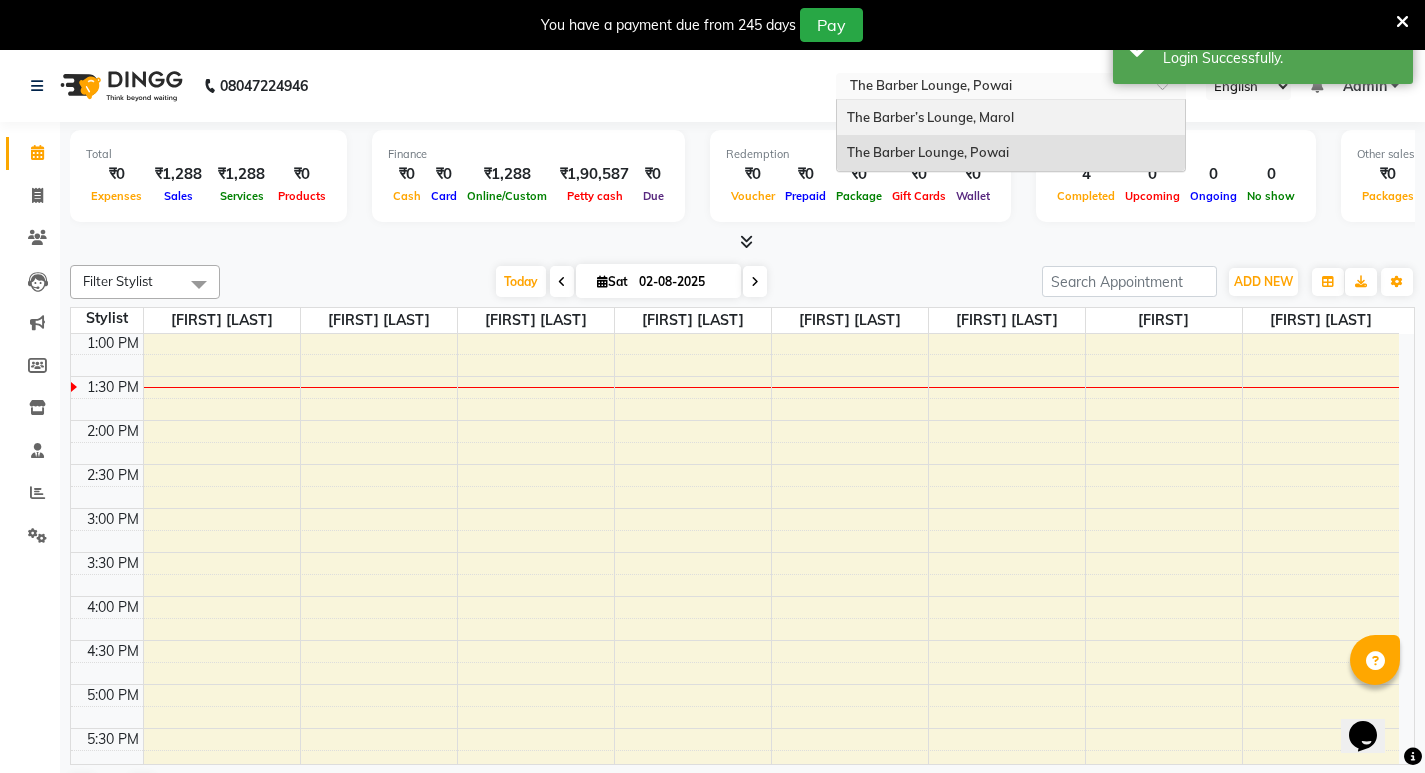 click on "The Barber’s Lounge, Marol" at bounding box center (930, 117) 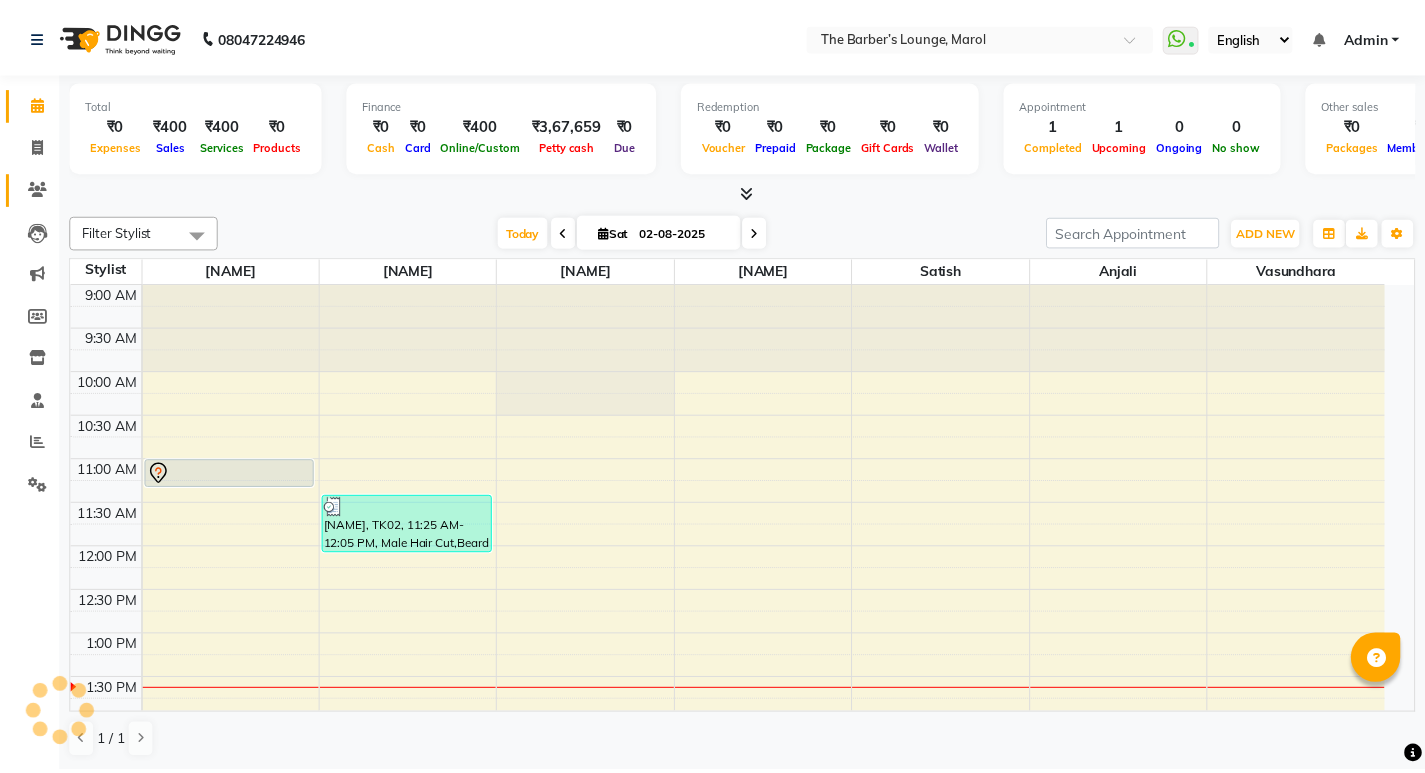 scroll, scrollTop: 0, scrollLeft: 0, axis: both 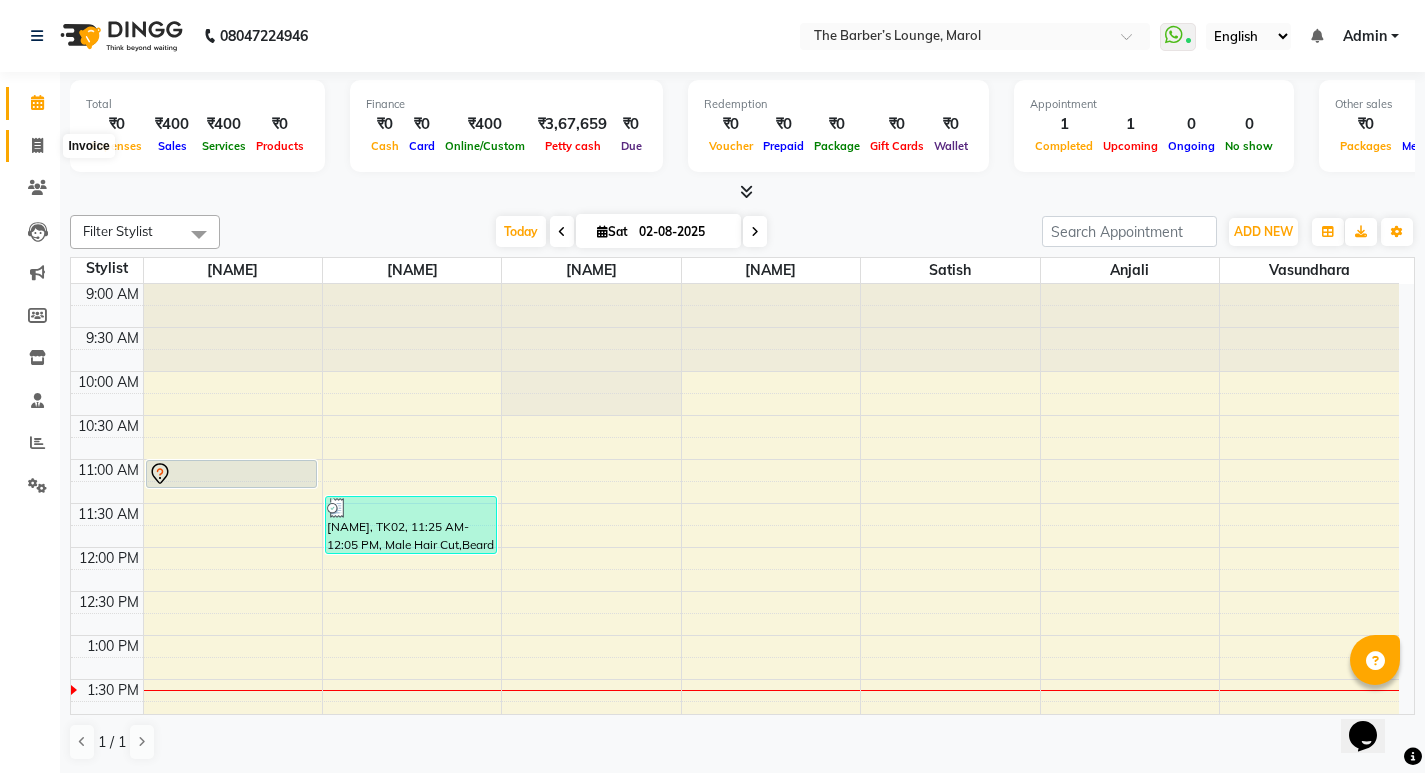 click 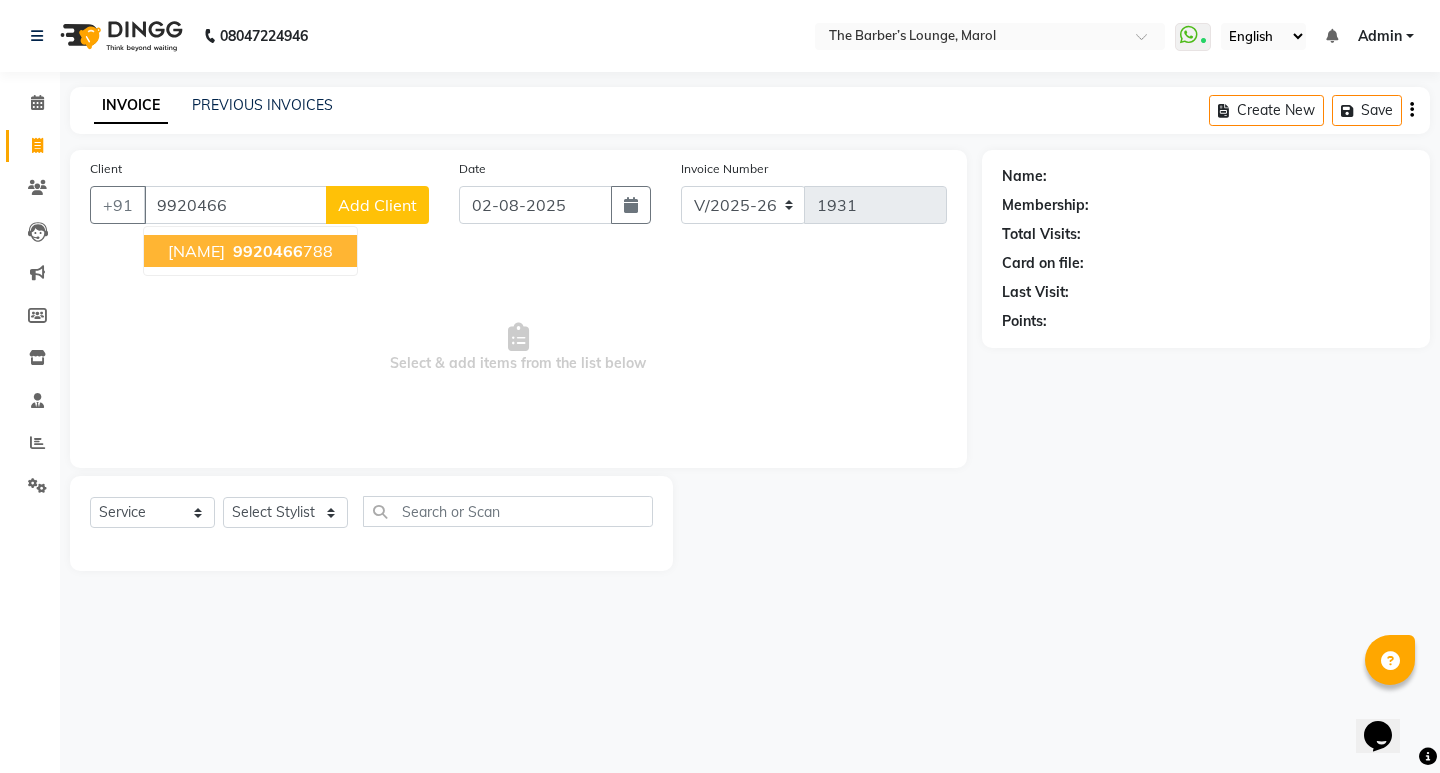 click on "[NAME]" at bounding box center (196, 251) 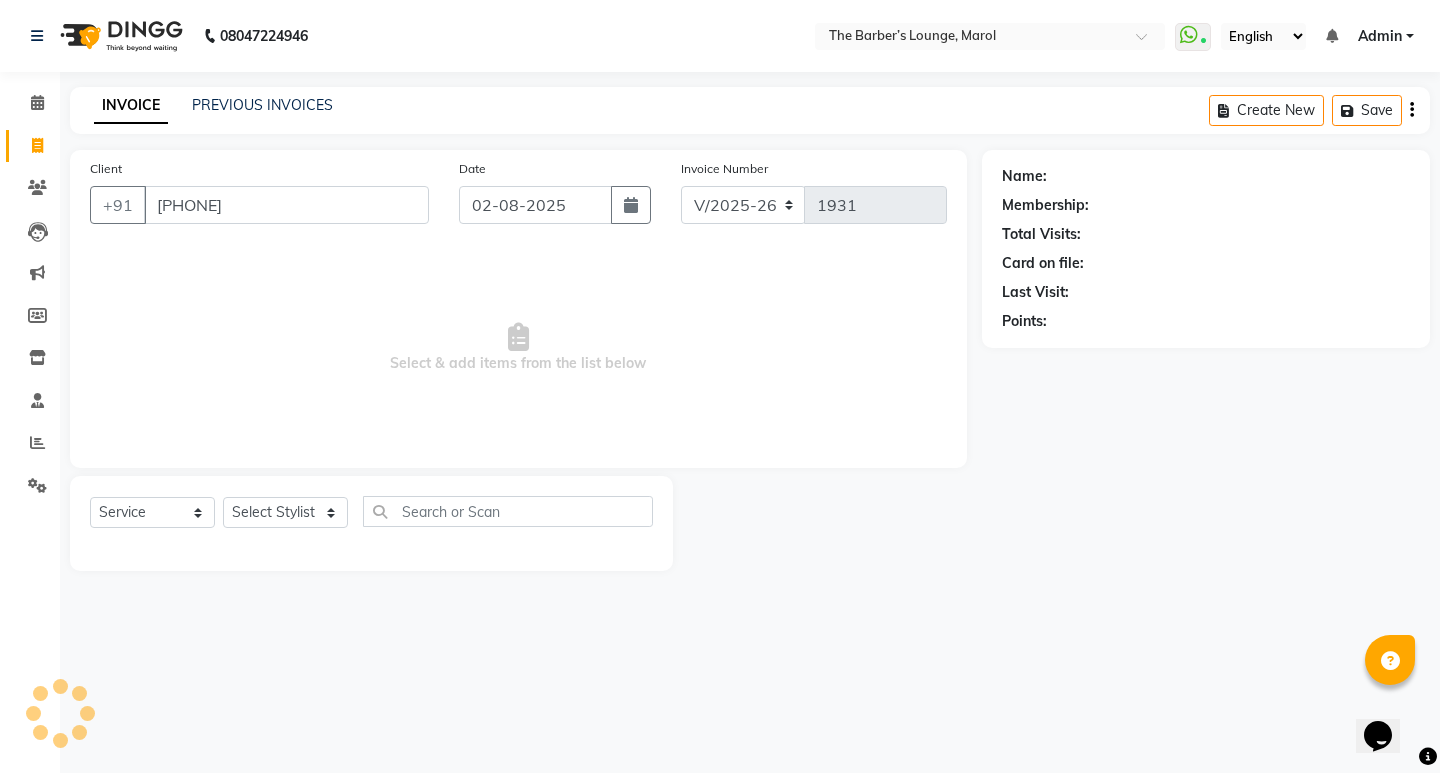 type on "[PHONE]" 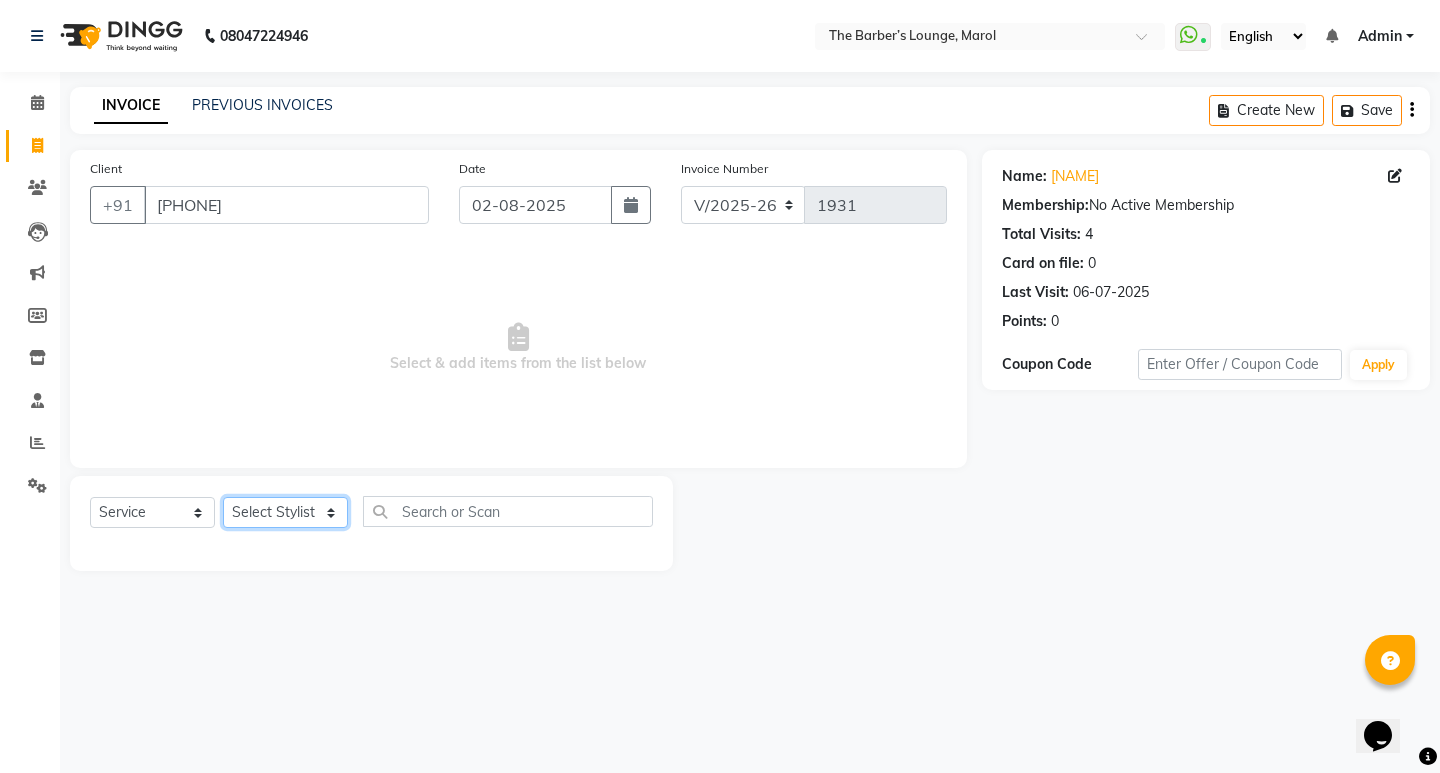 click on "Select Stylist Anjali Jafar Salmani Ketan Shinde Mohsin Akhtar Satish Tejasvi Vasundhara" 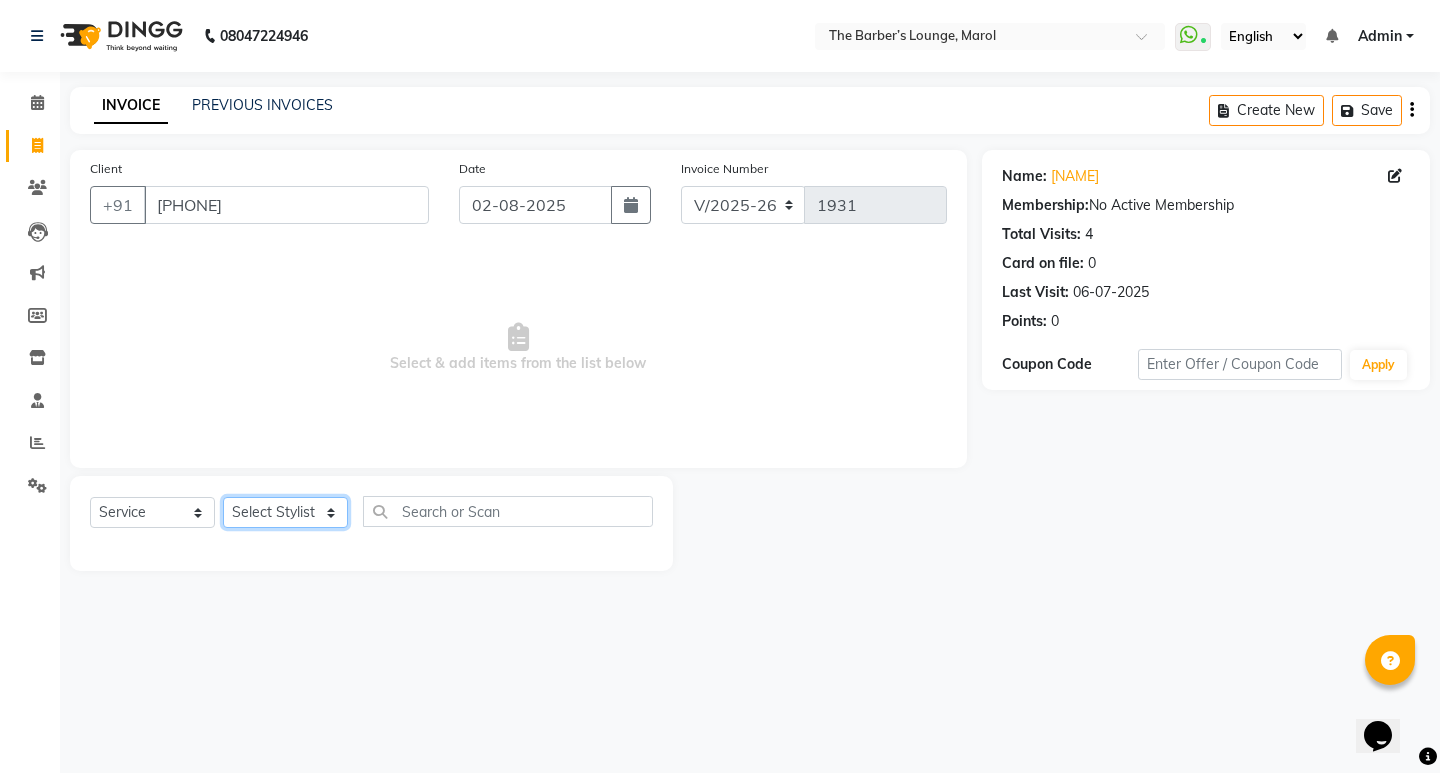 select on "64222" 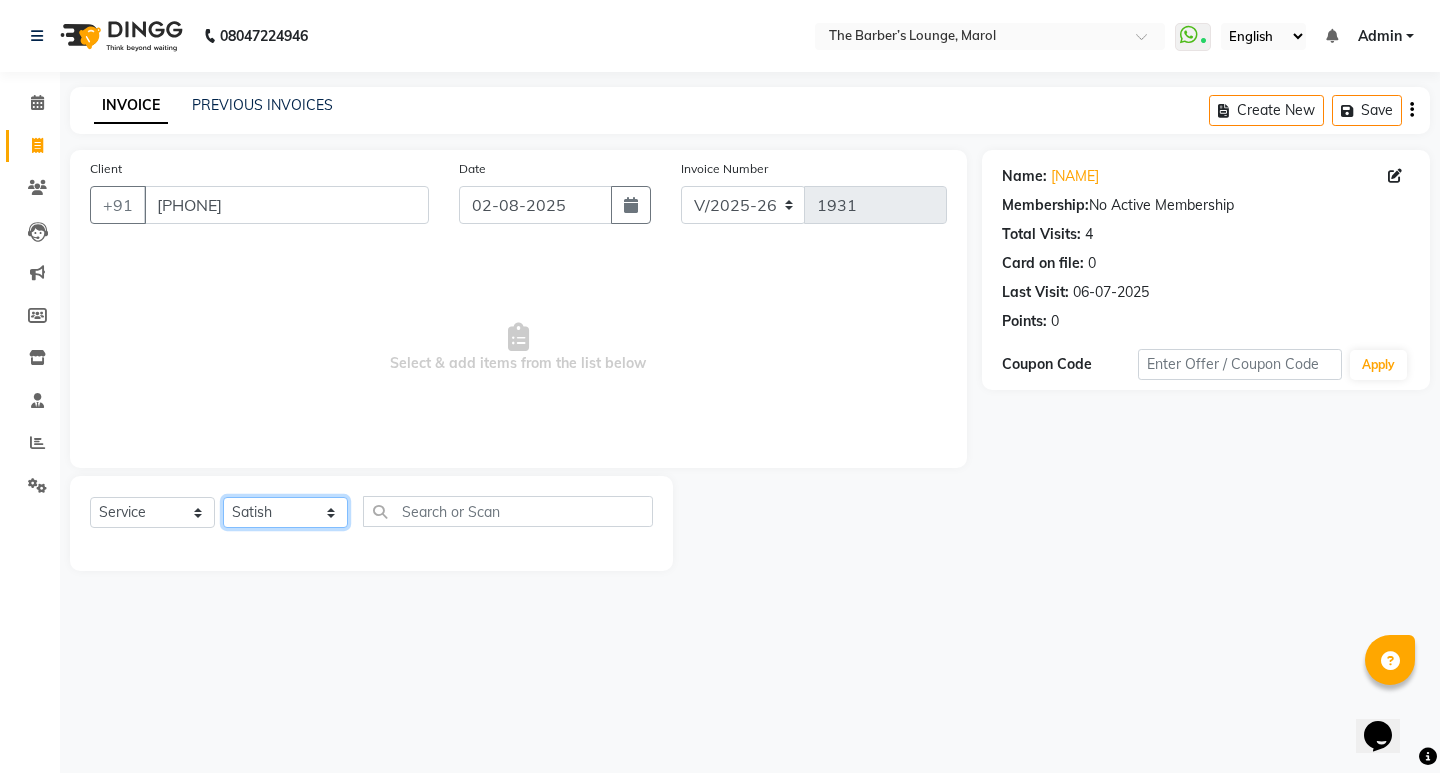 click on "Select Stylist Anjali Jafar Salmani Ketan Shinde Mohsin Akhtar Satish Tejasvi Vasundhara" 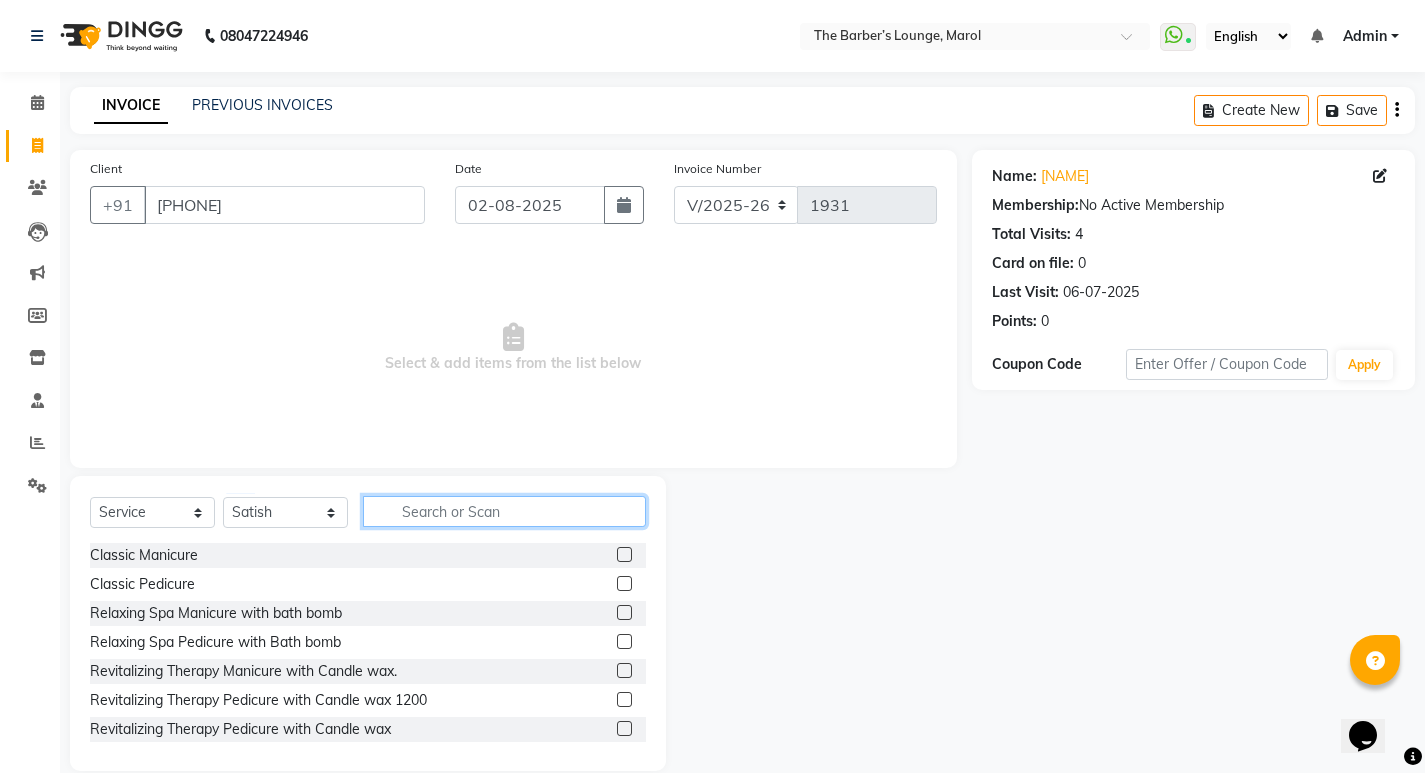 click 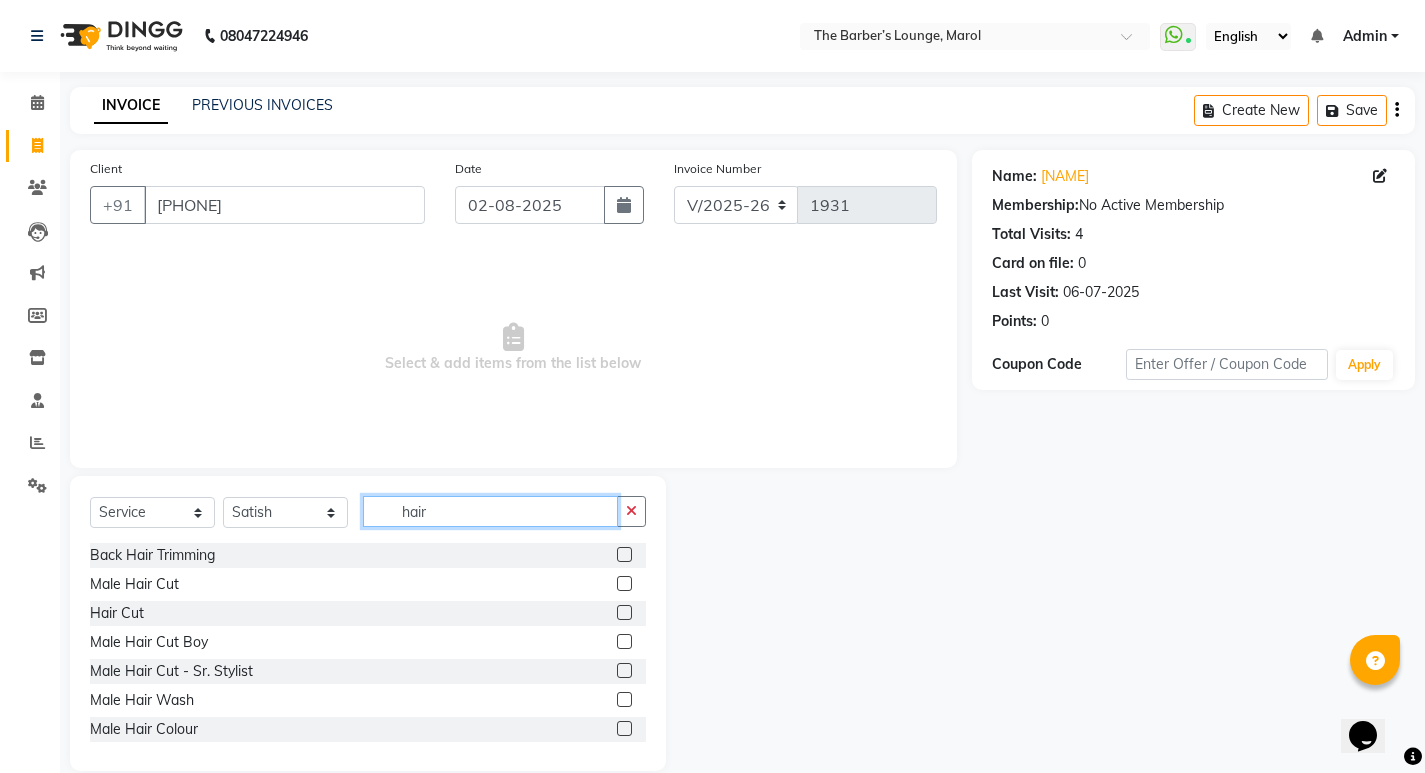 type on "hair" 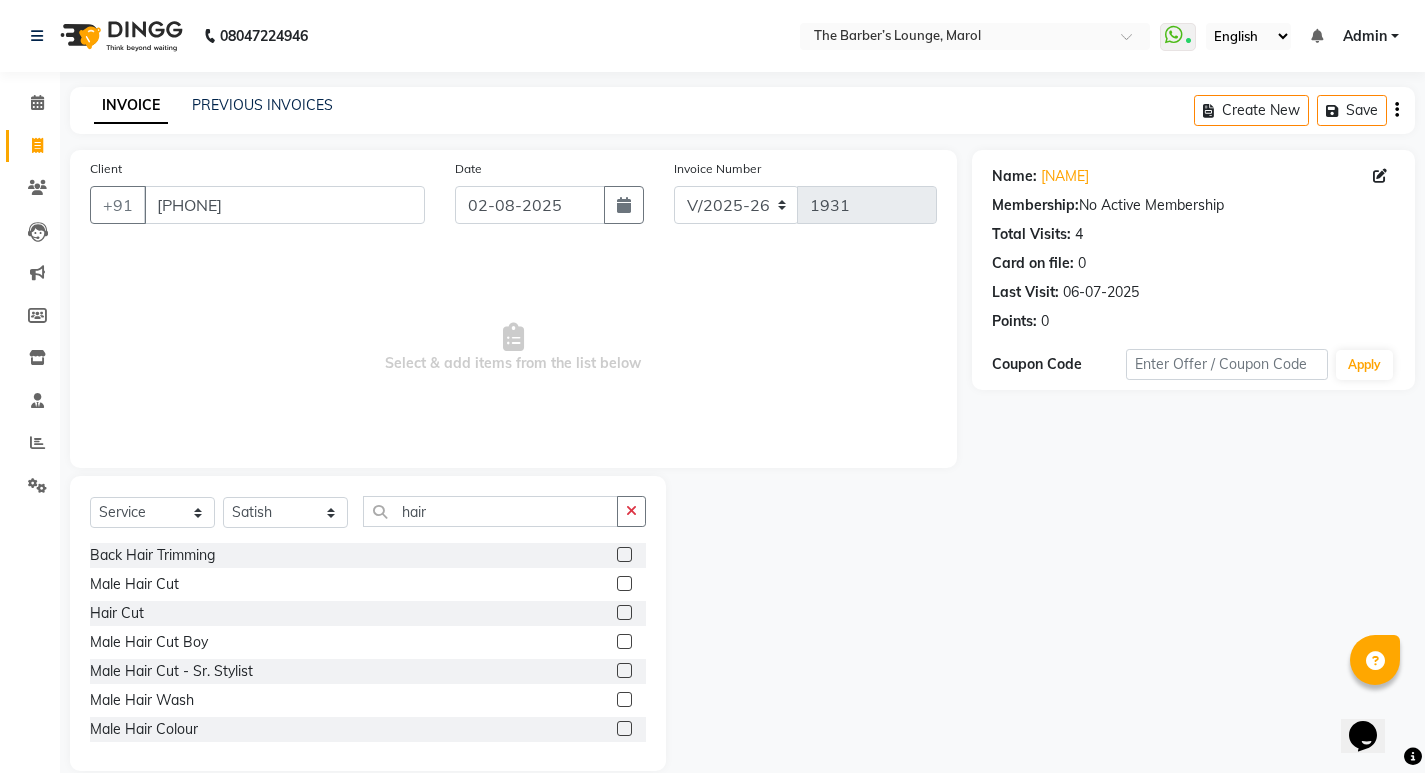 click 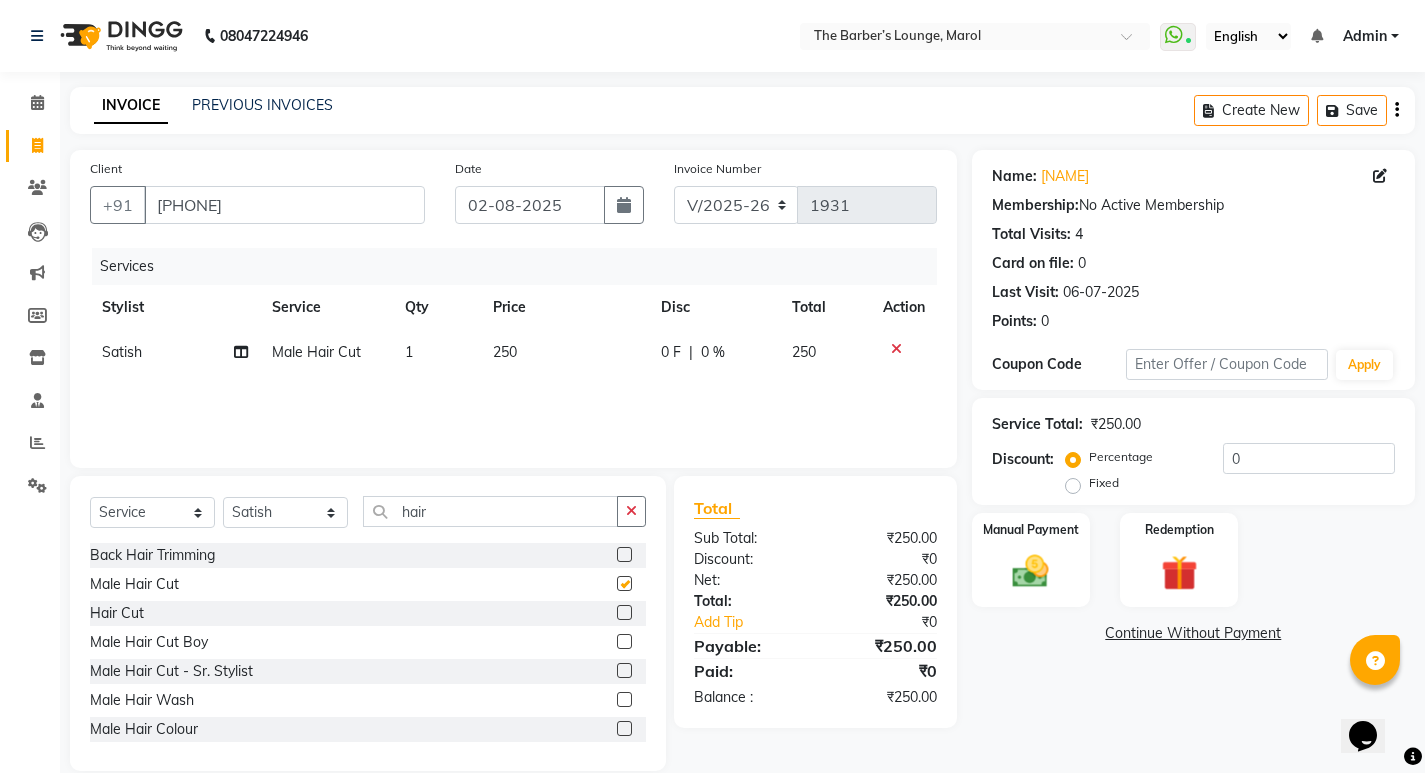checkbox on "false" 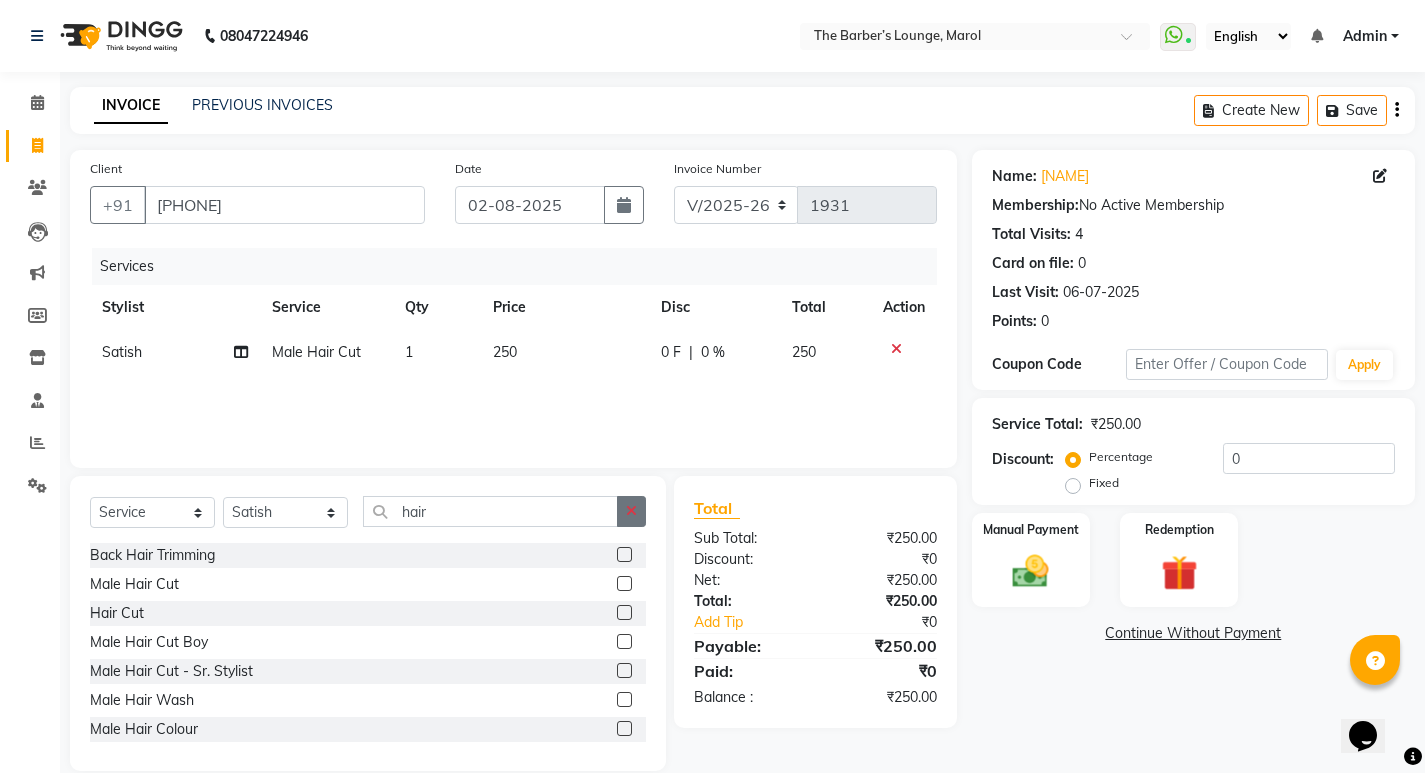 click 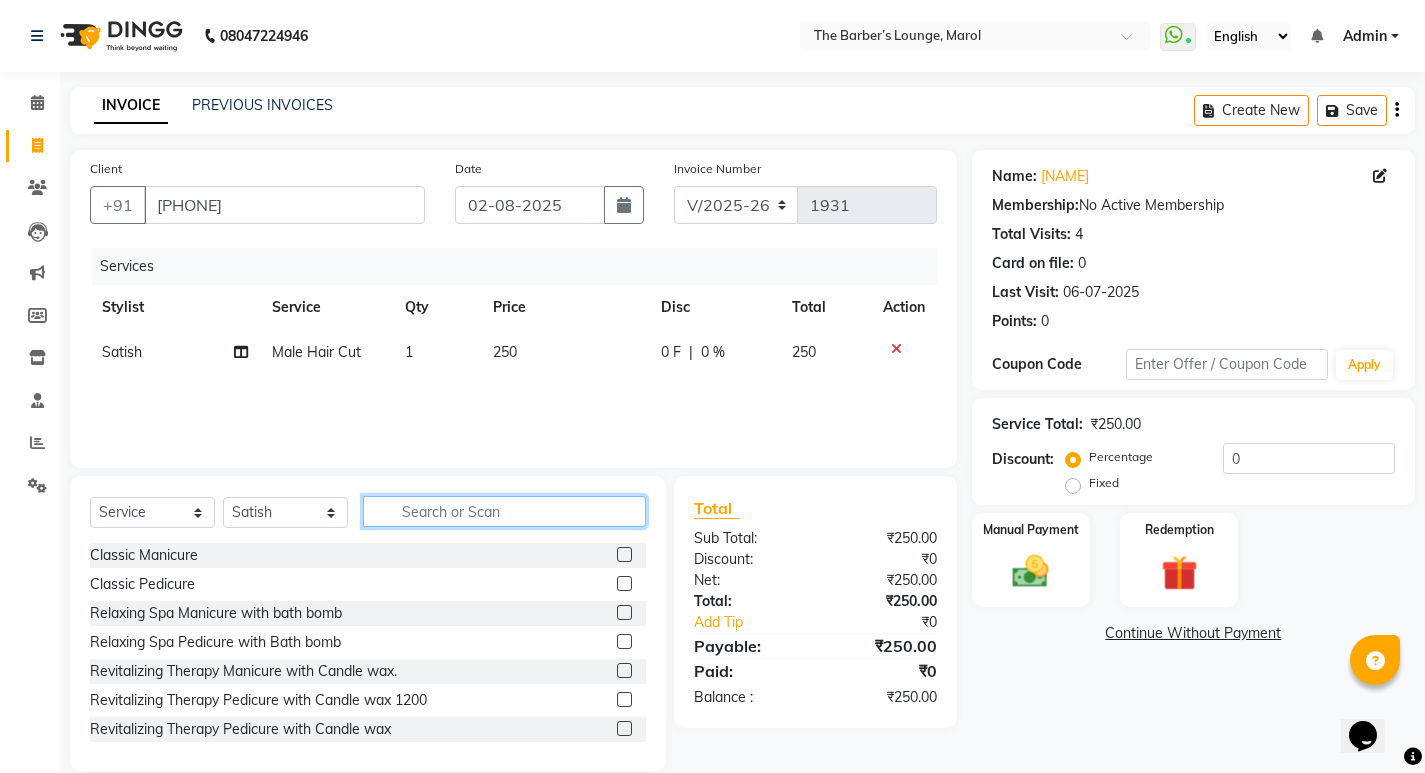 click 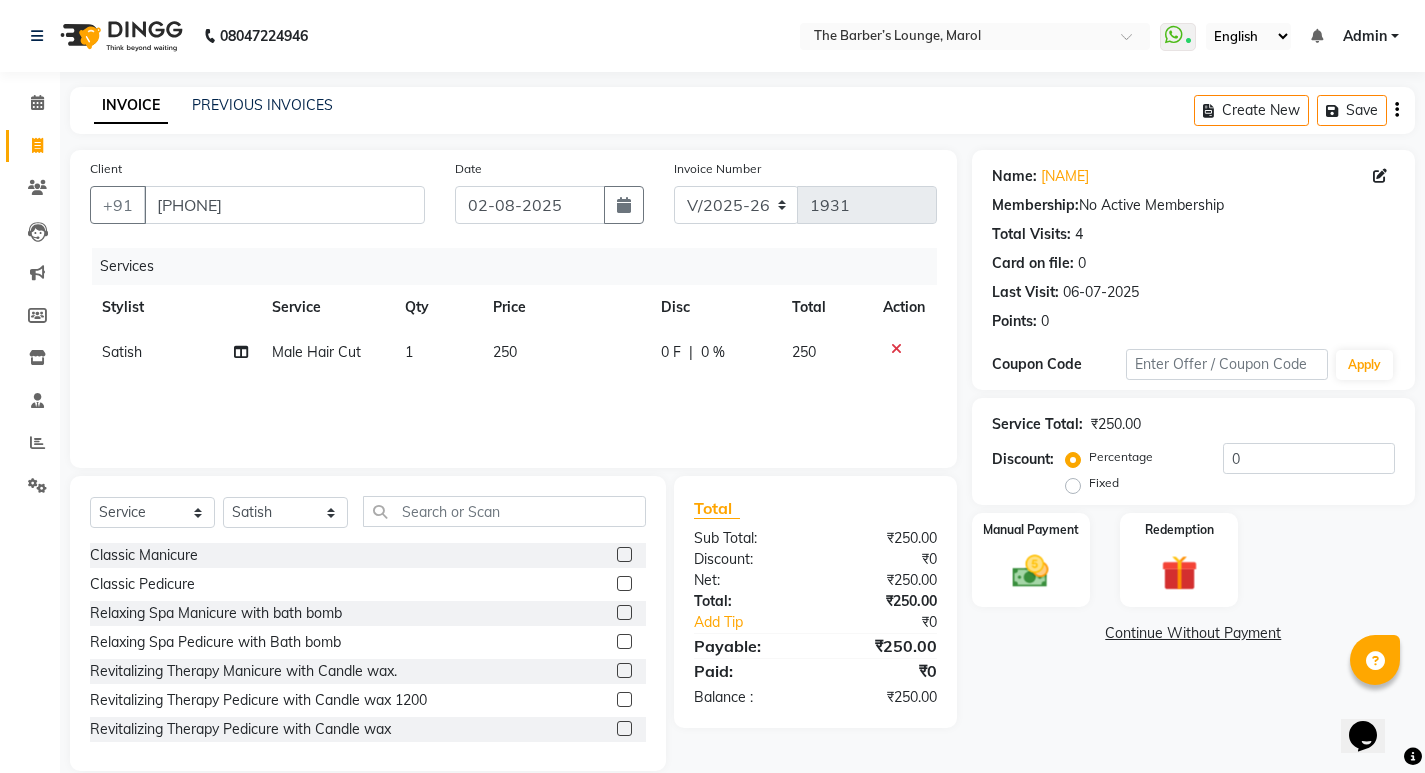 click 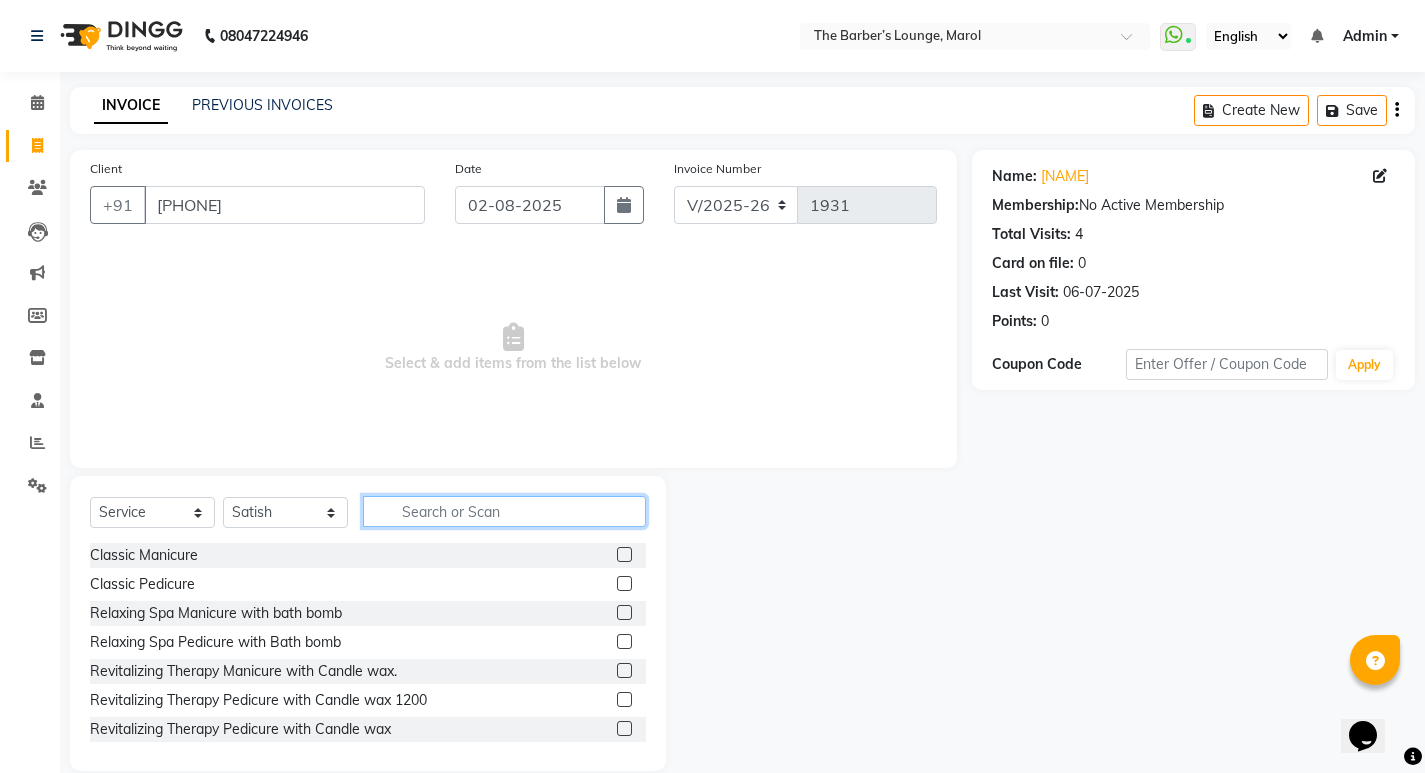 click 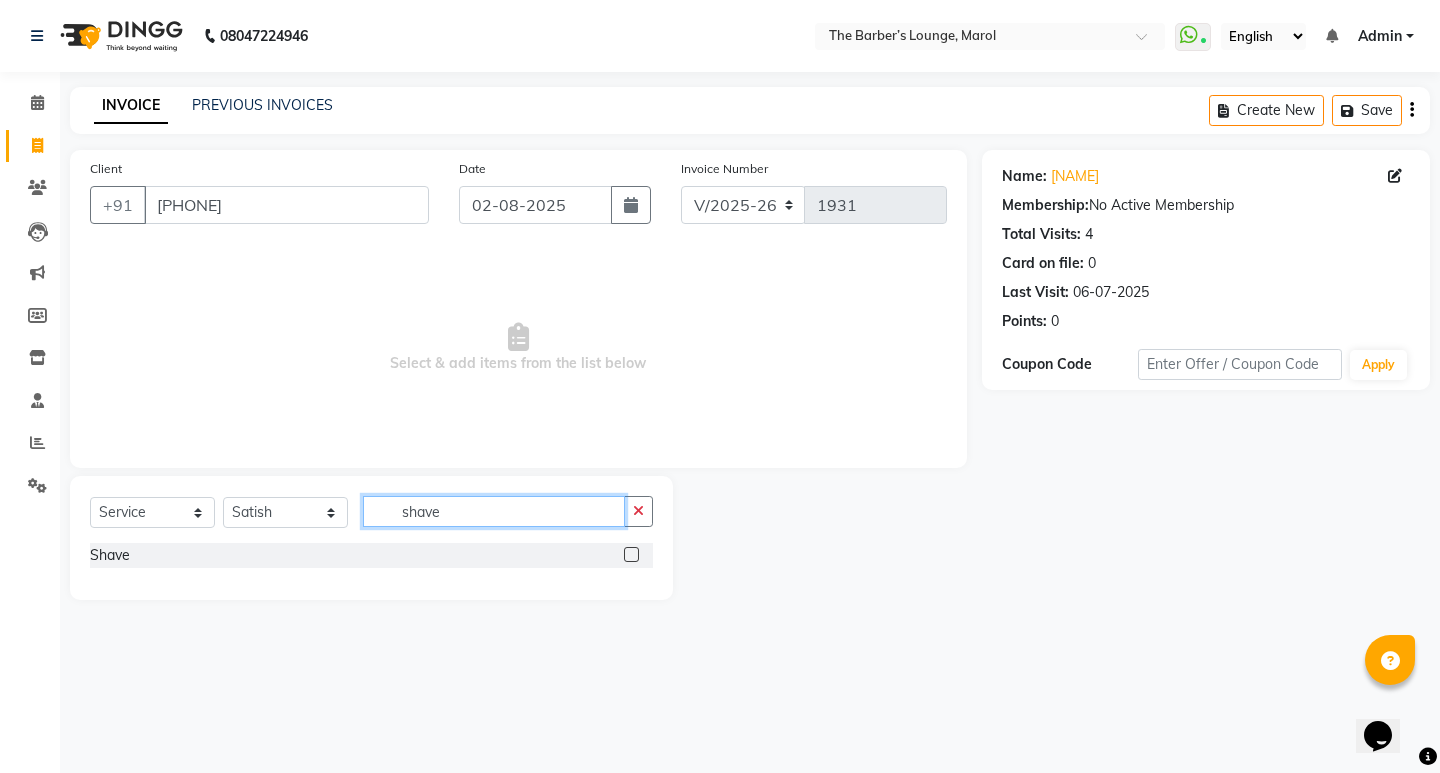 type on "shave" 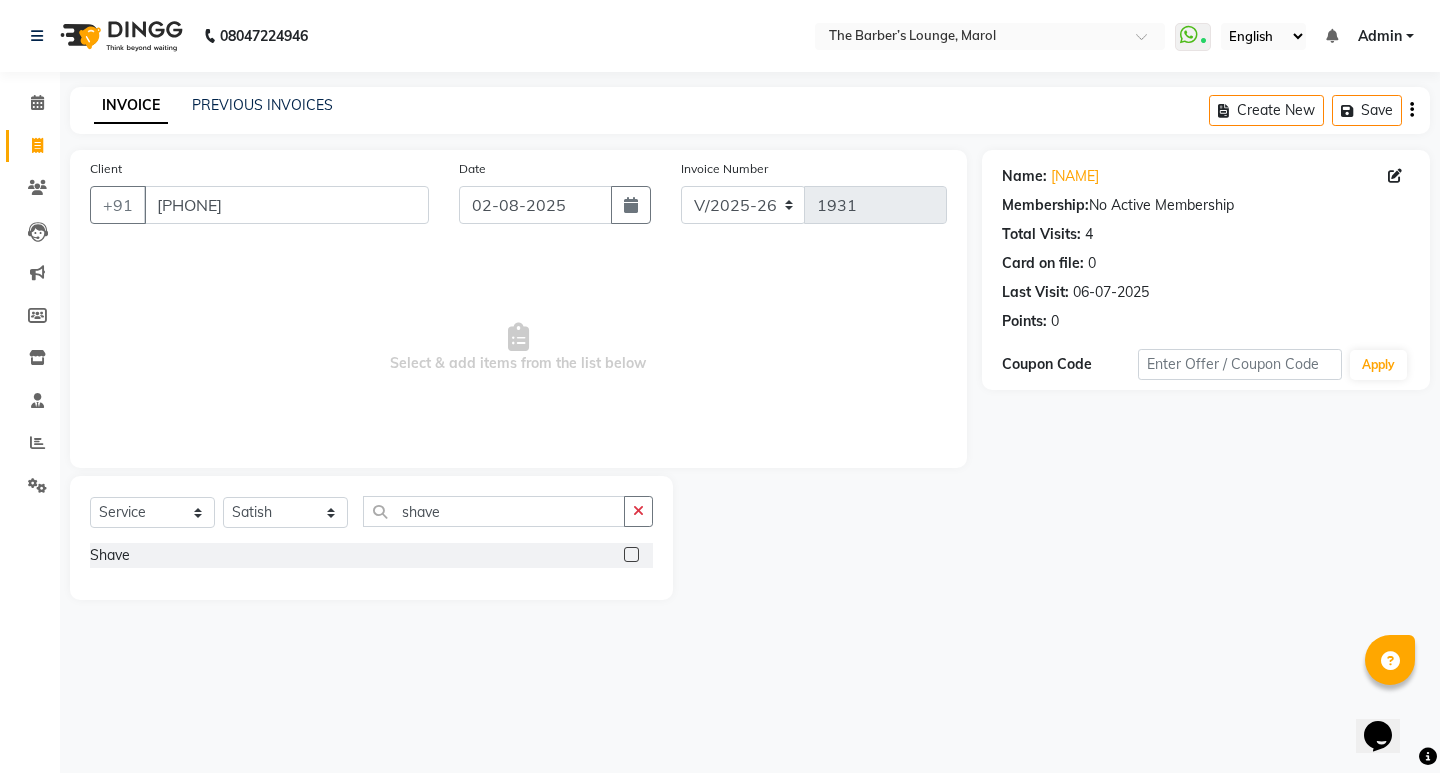 click 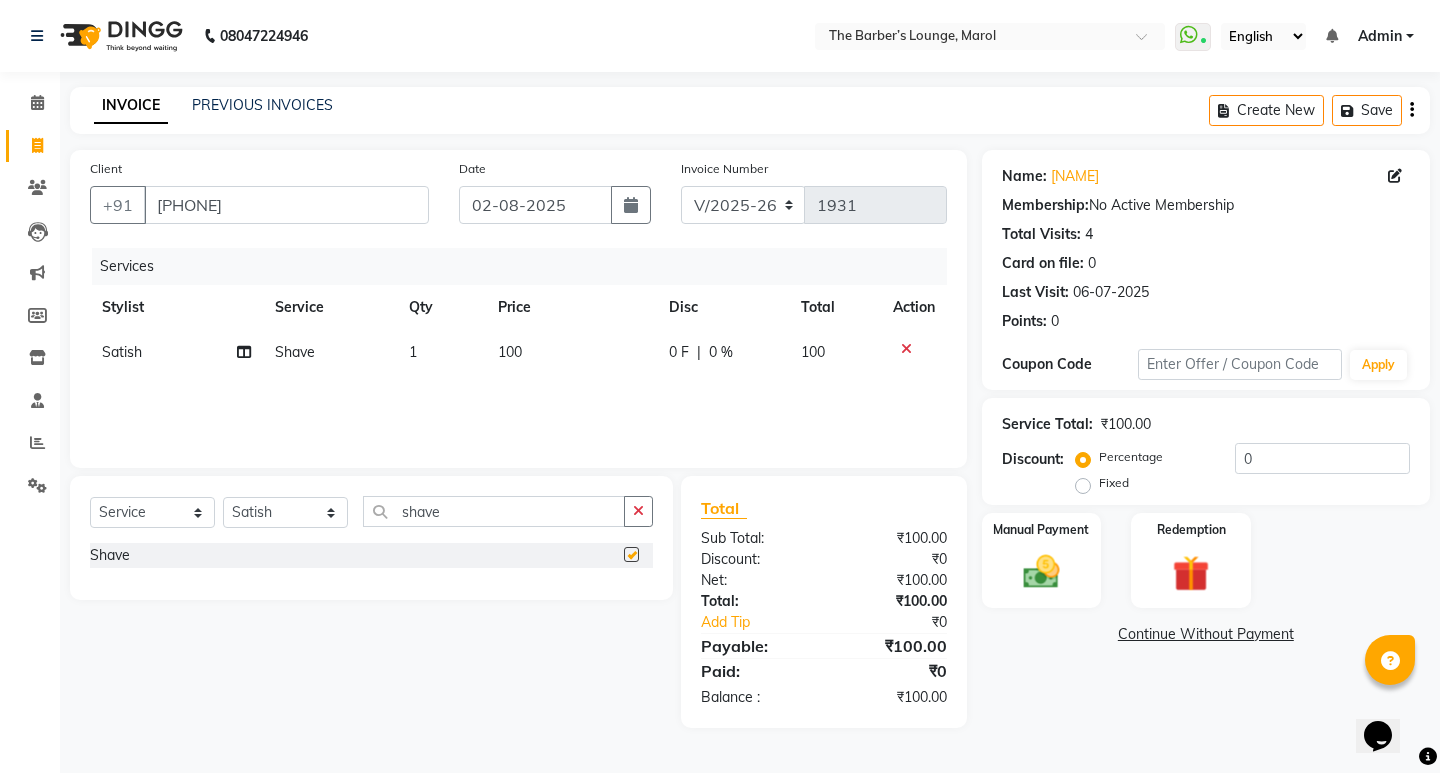 checkbox on "false" 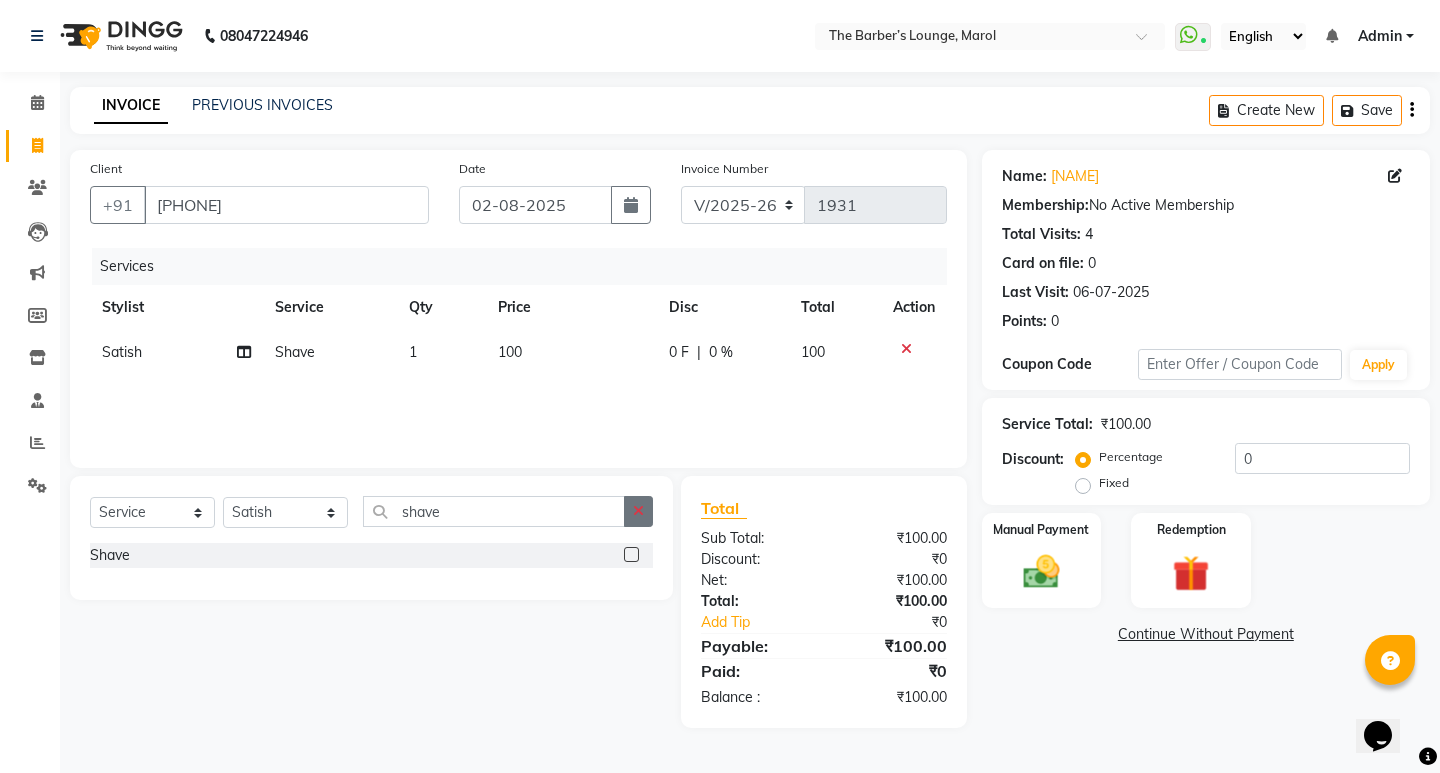 click 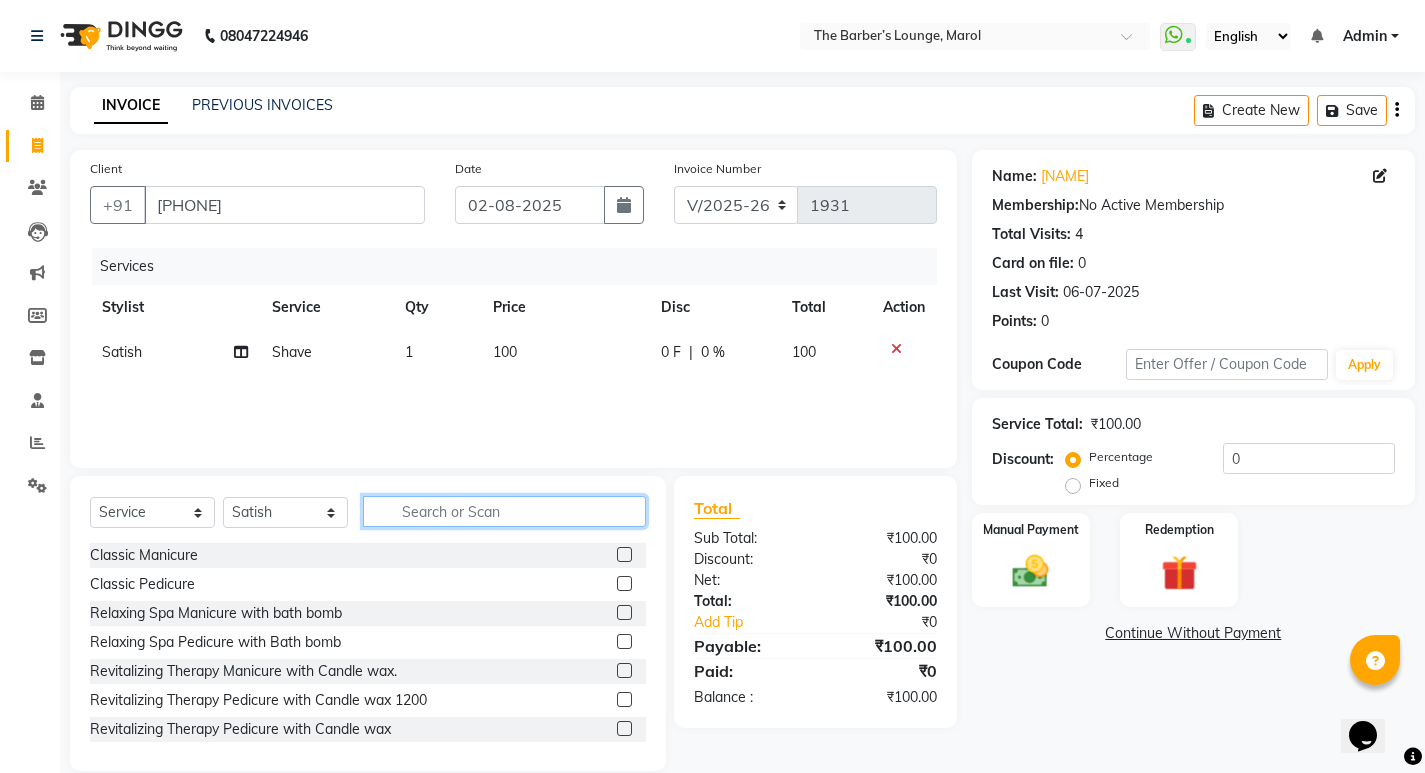 click 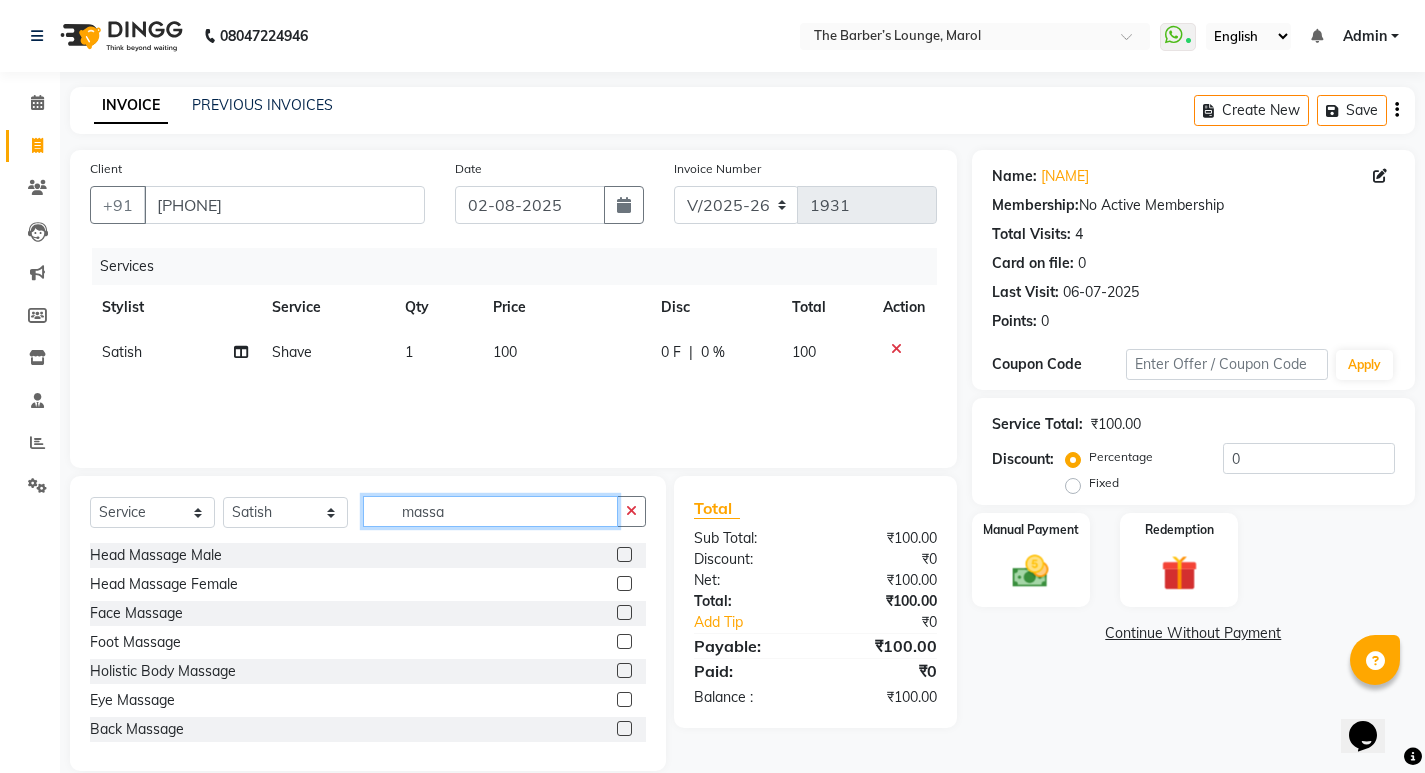 type on "massa" 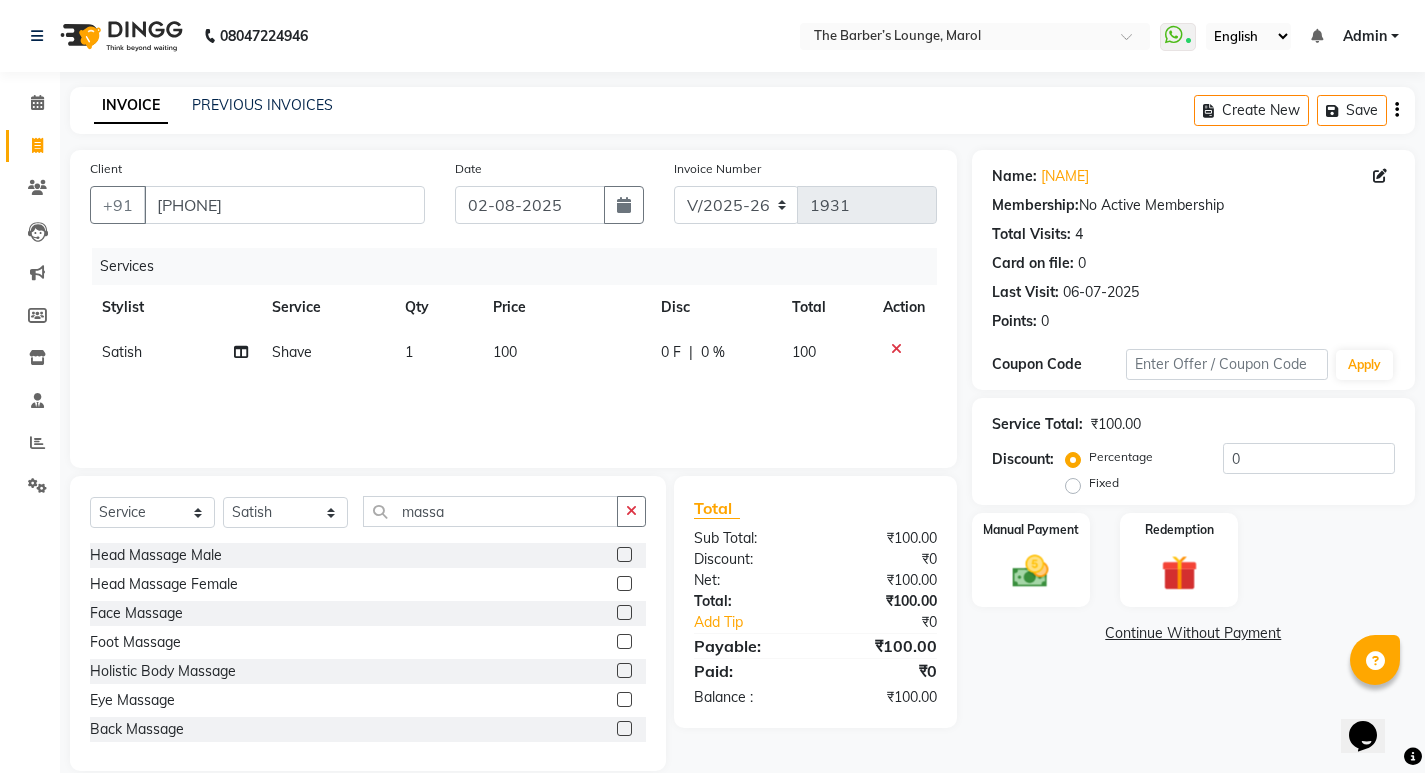 click 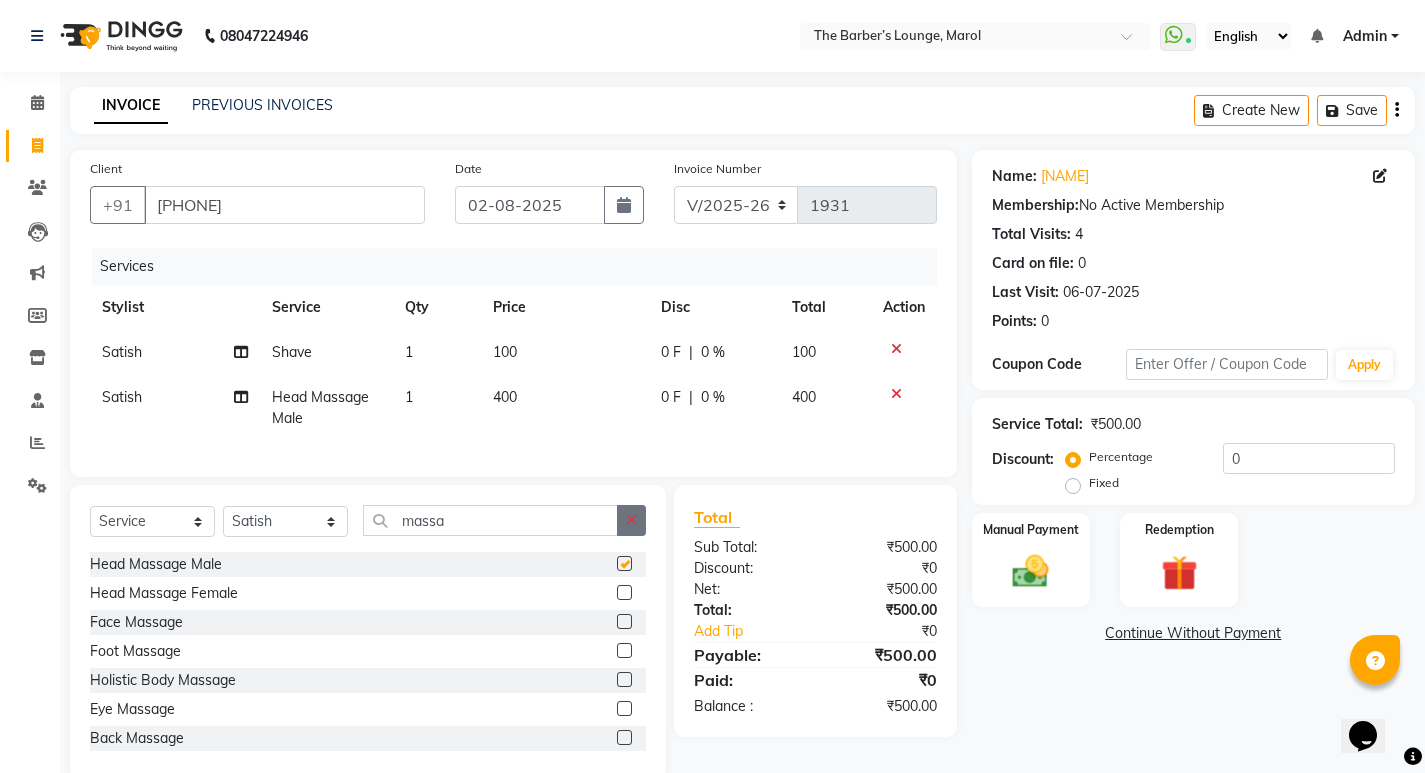 checkbox on "false" 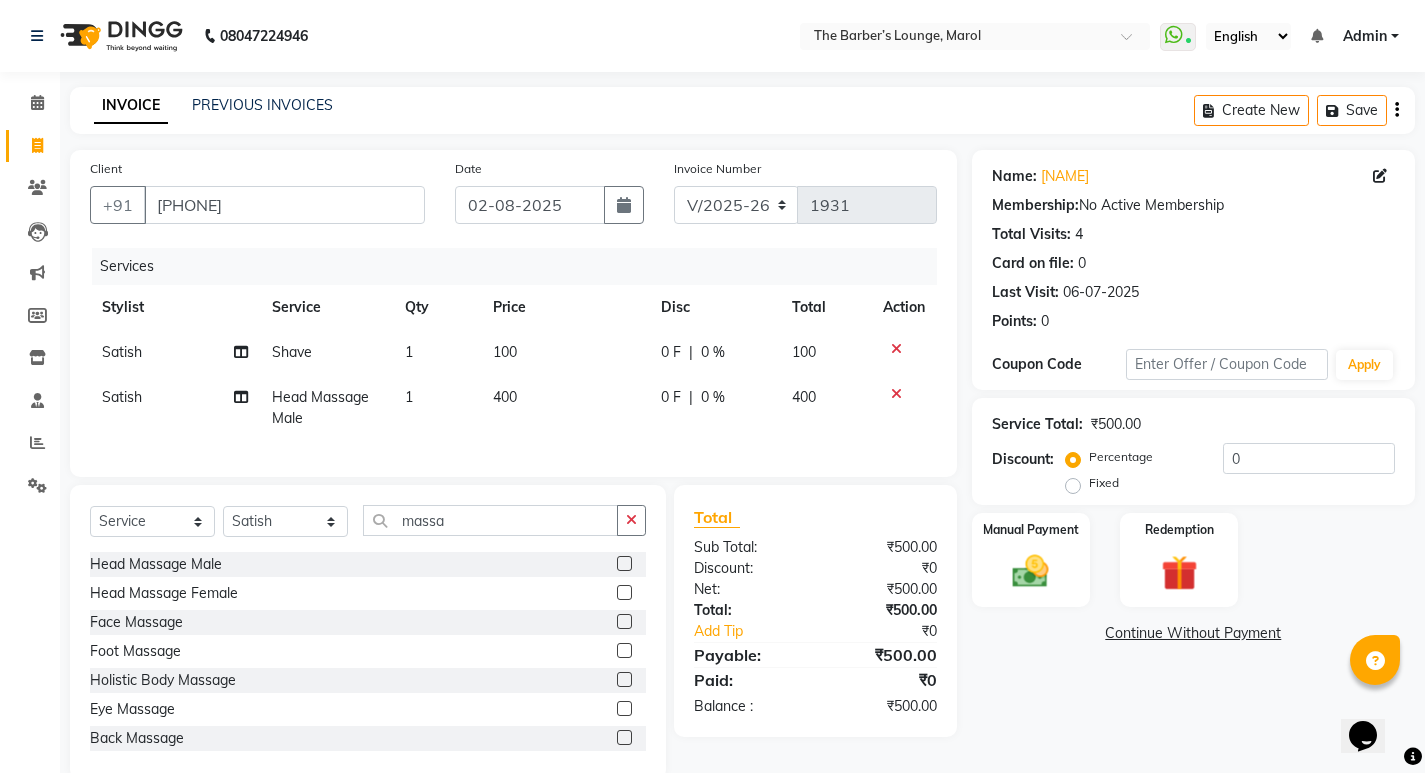click 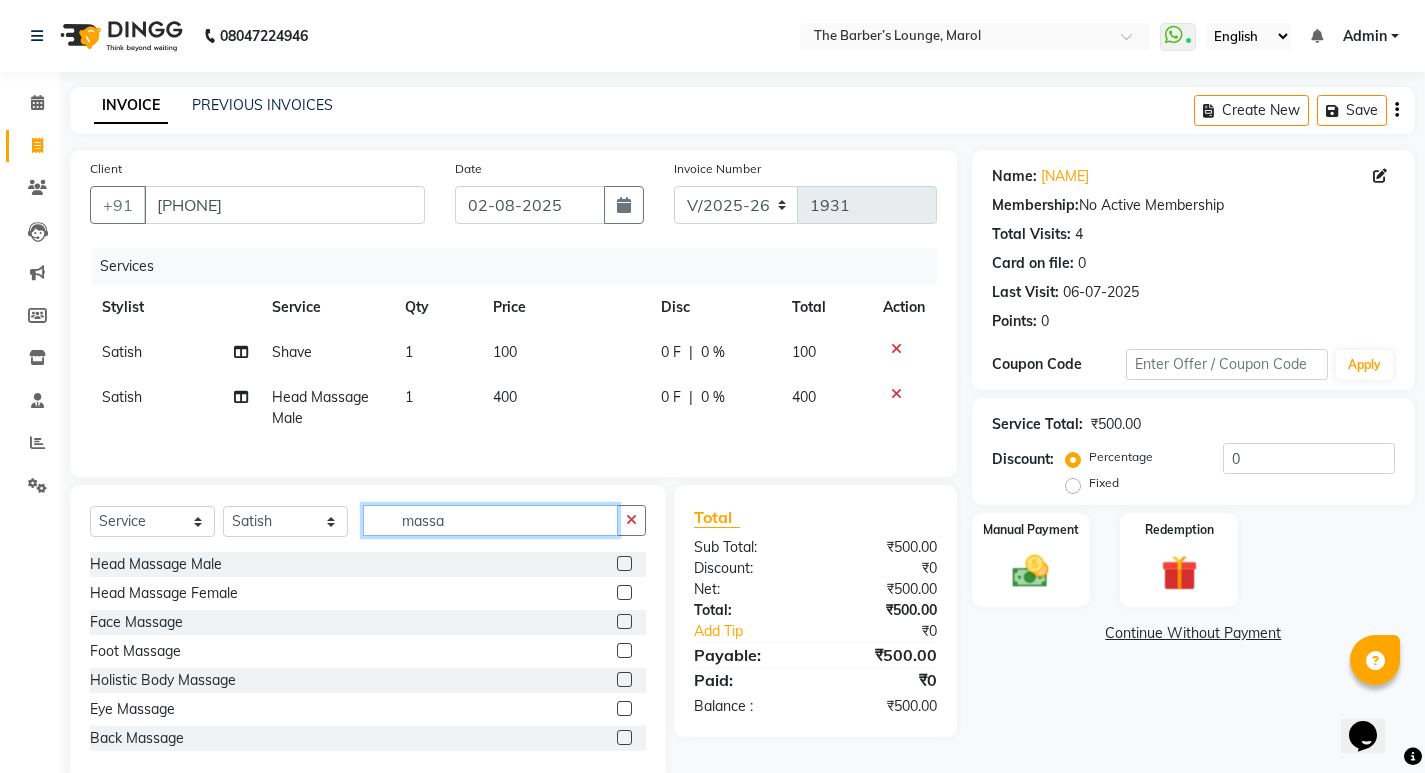type 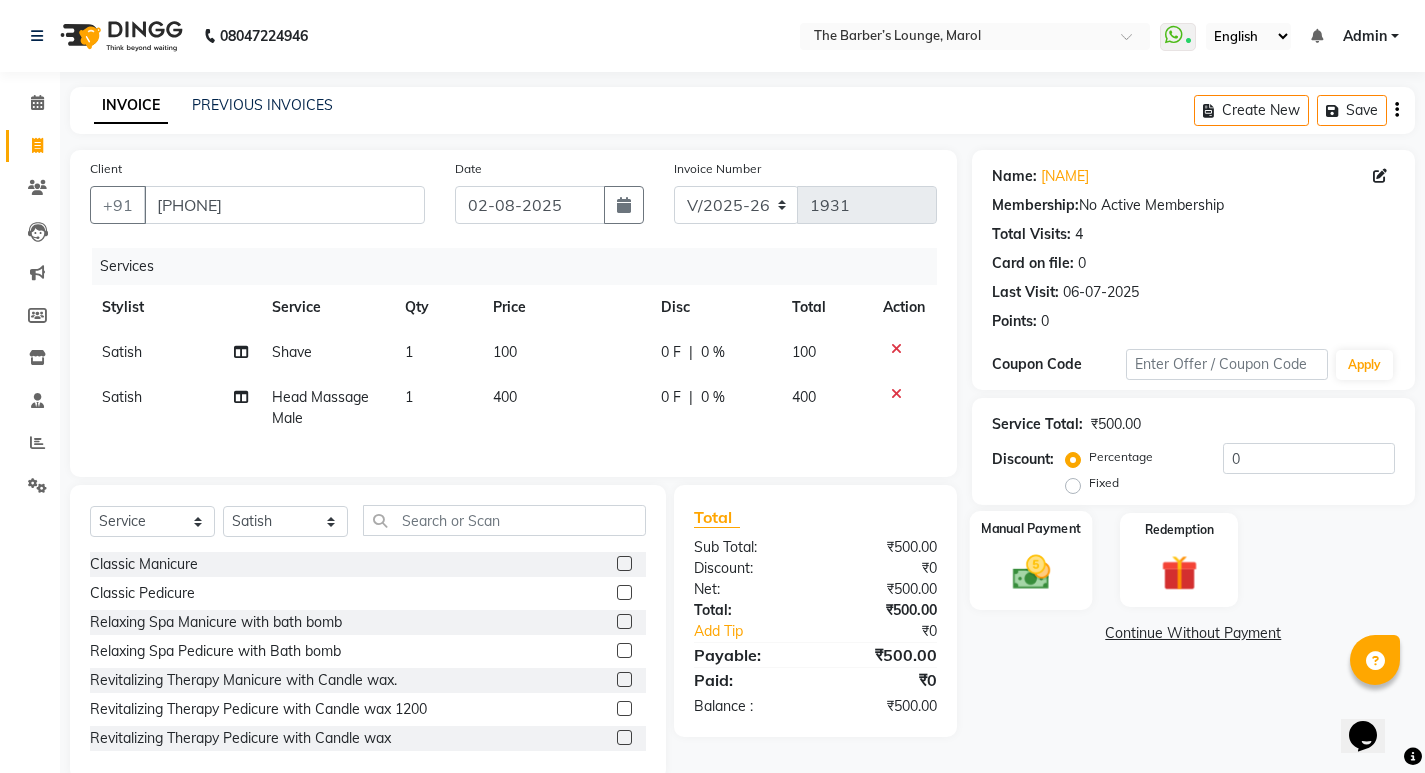 click 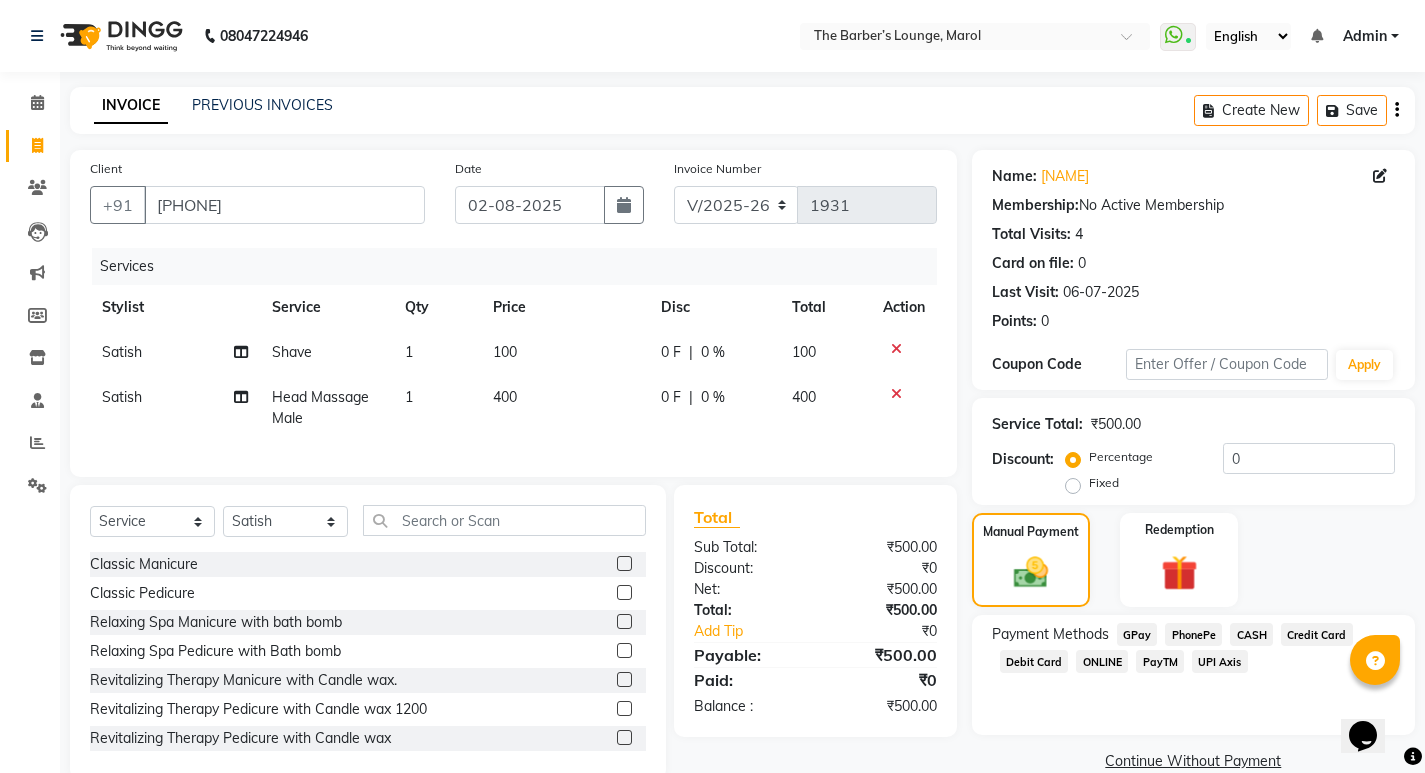 click on "PayTM" 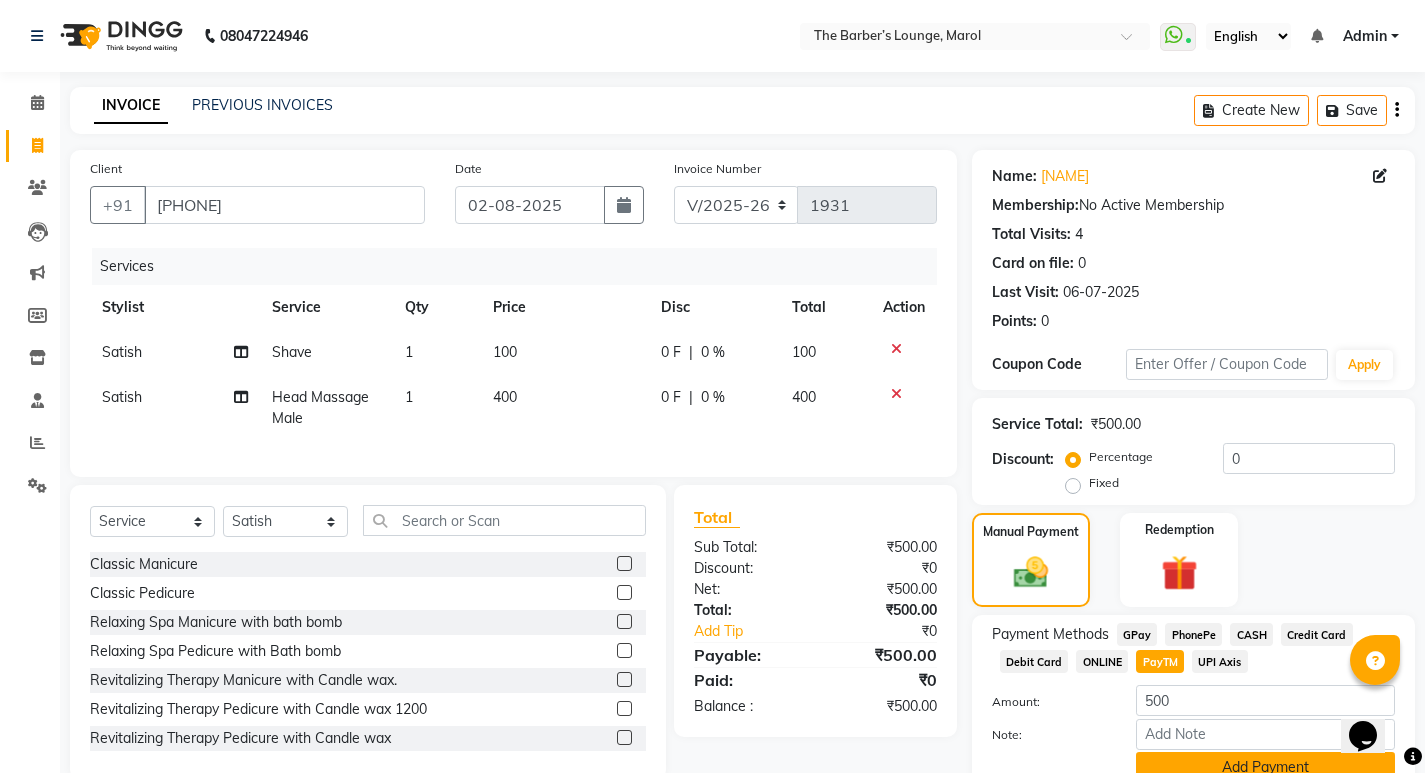 click on "Add Payment" 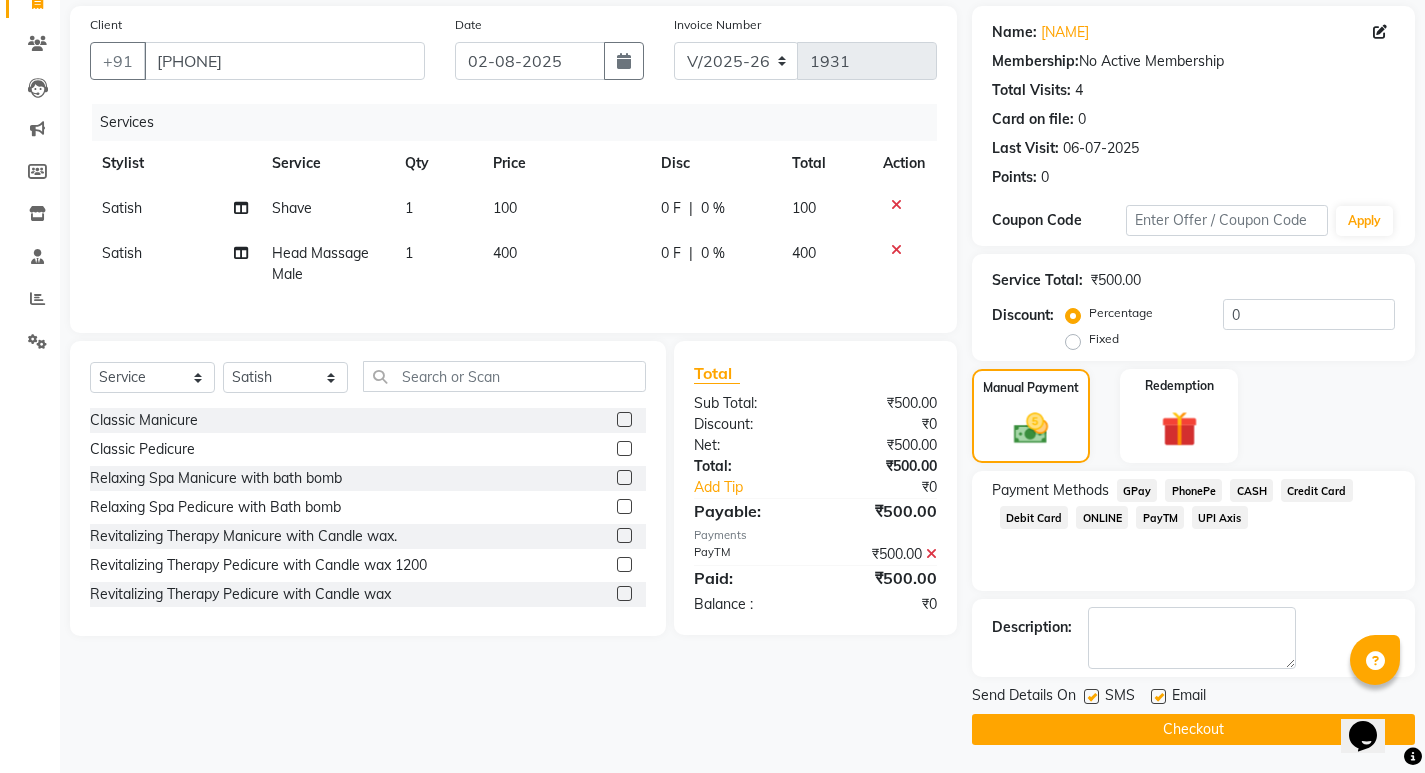 scroll, scrollTop: 146, scrollLeft: 0, axis: vertical 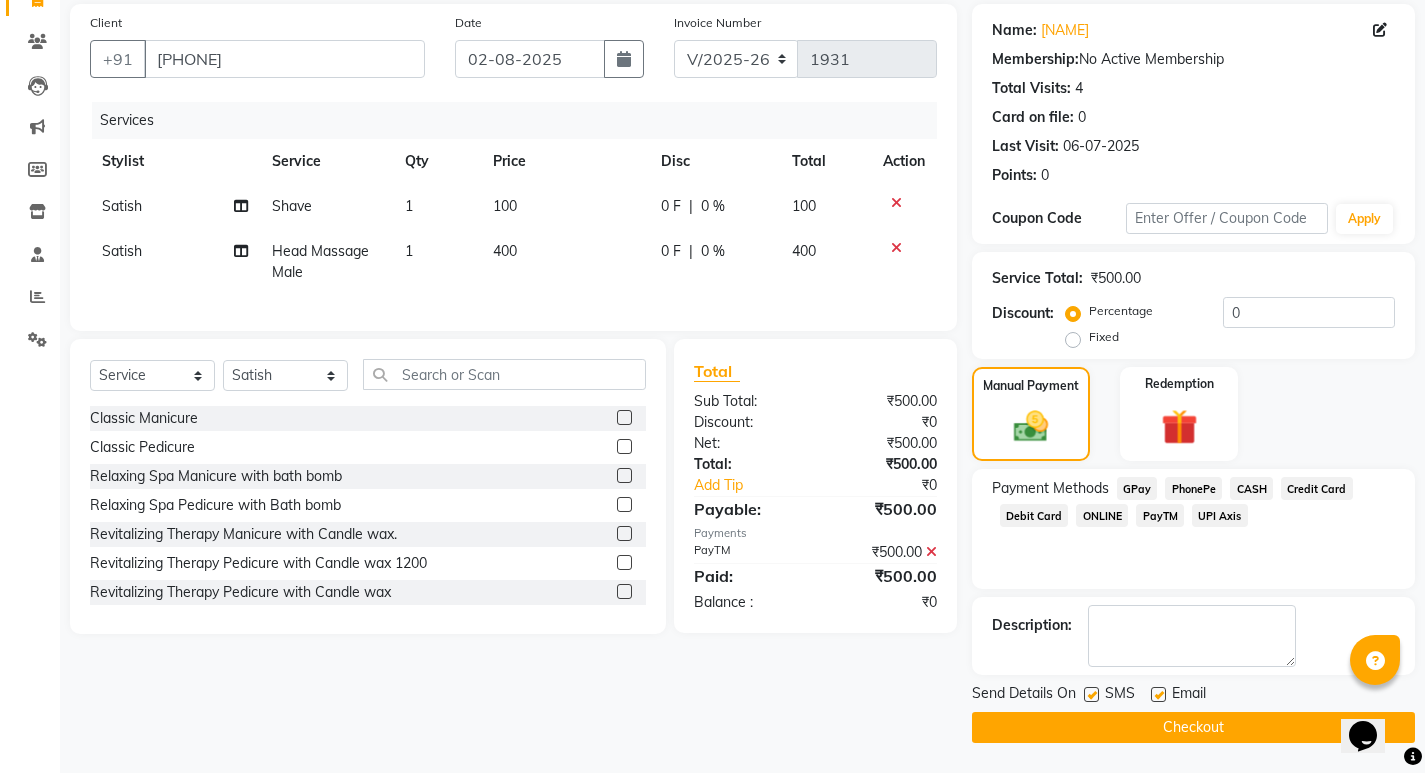 click on "Checkout" 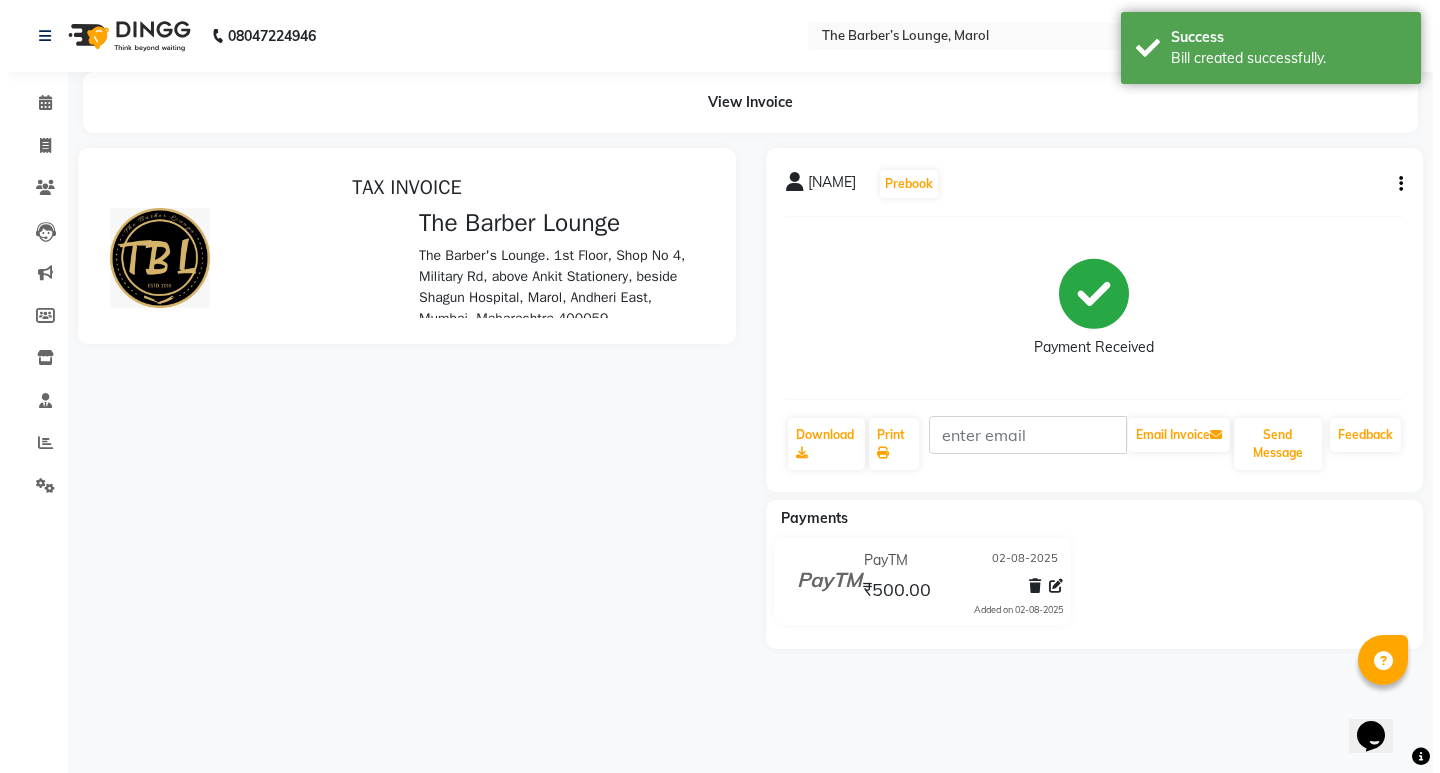 scroll, scrollTop: 0, scrollLeft: 0, axis: both 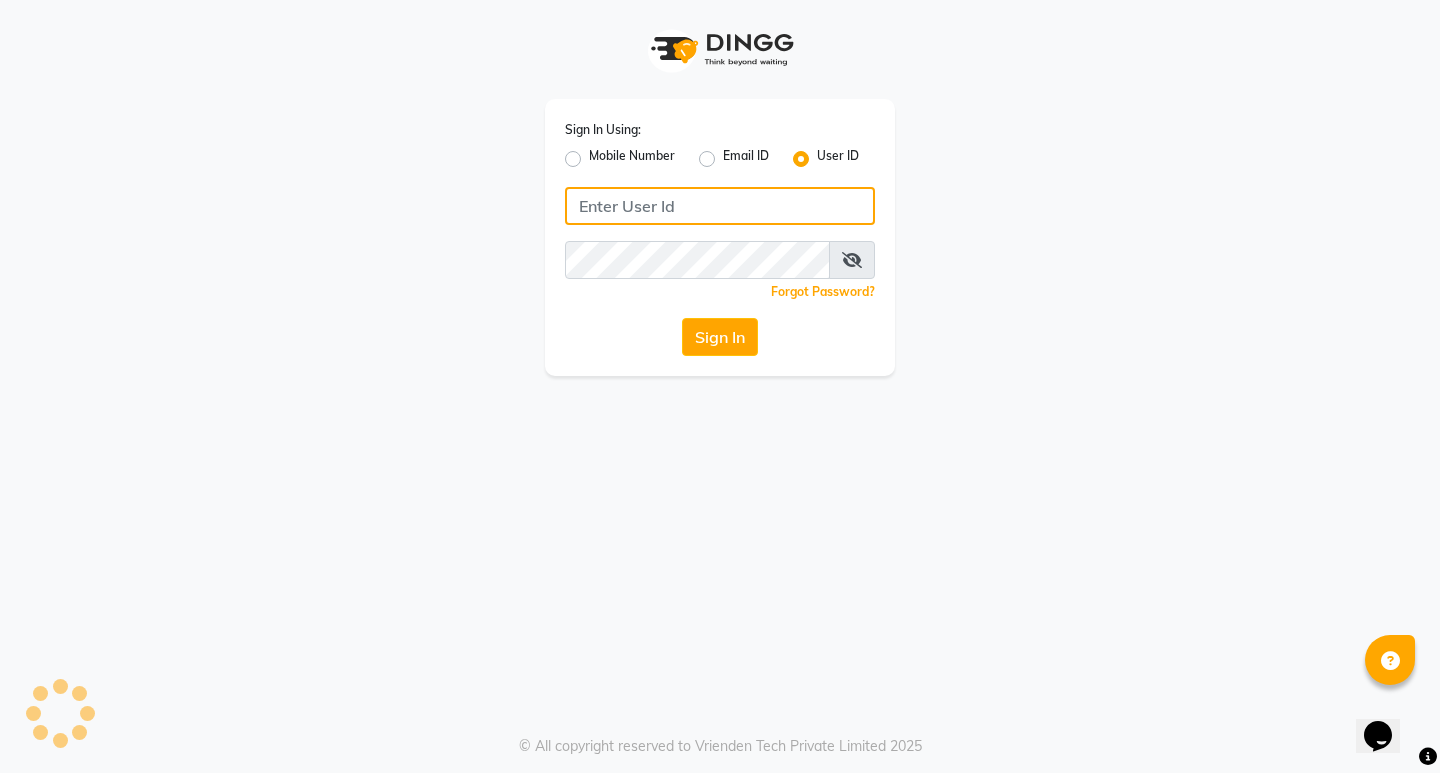 type on "[NAME]" 